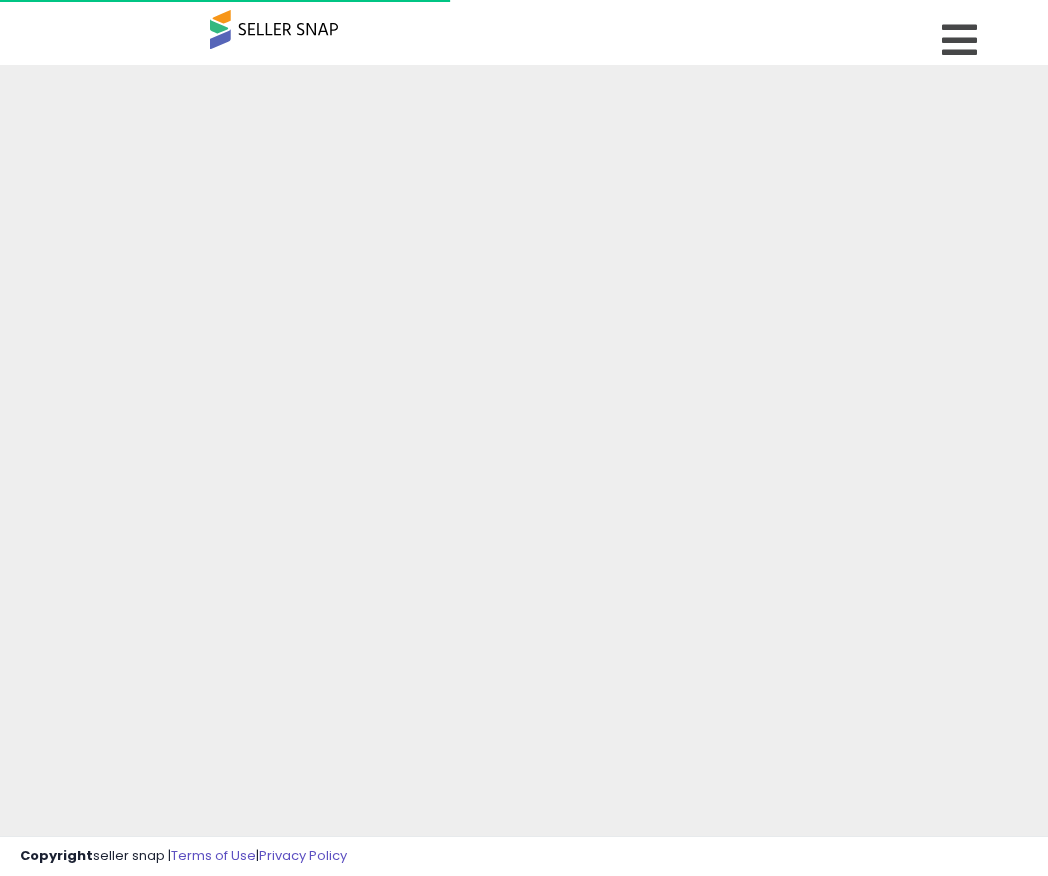 scroll, scrollTop: 0, scrollLeft: 0, axis: both 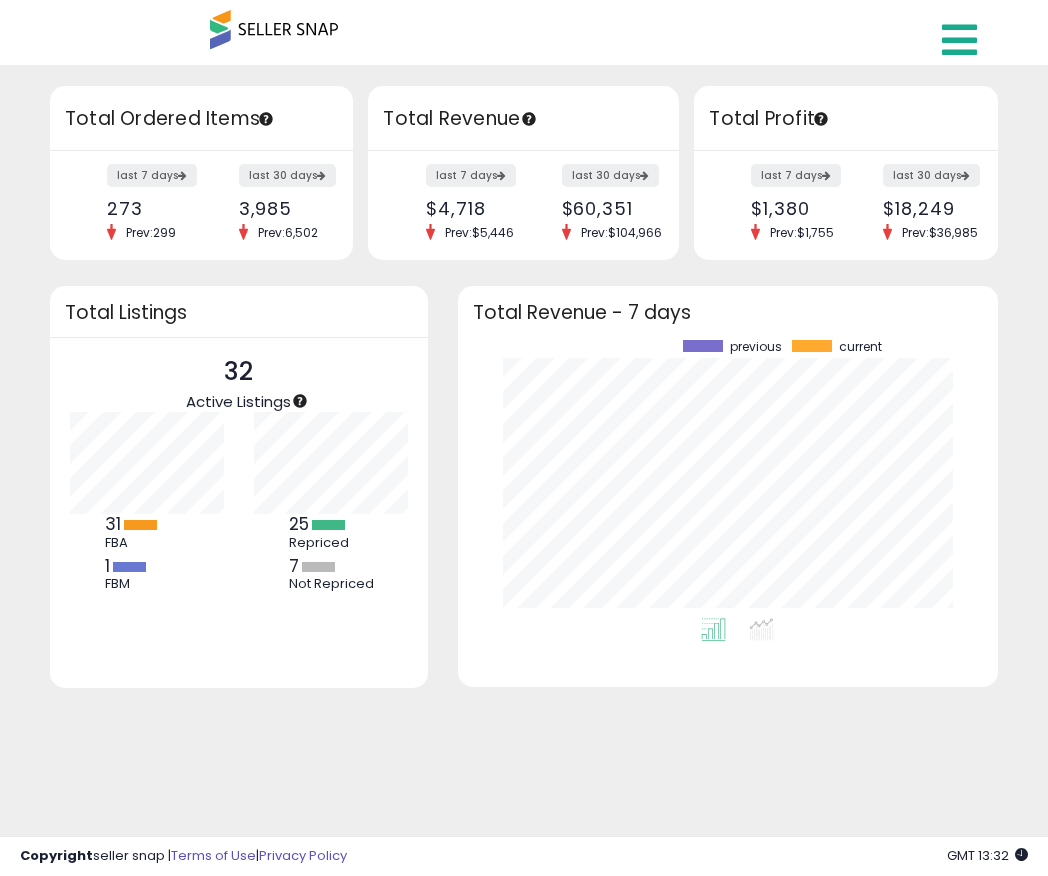 click at bounding box center (959, 40) 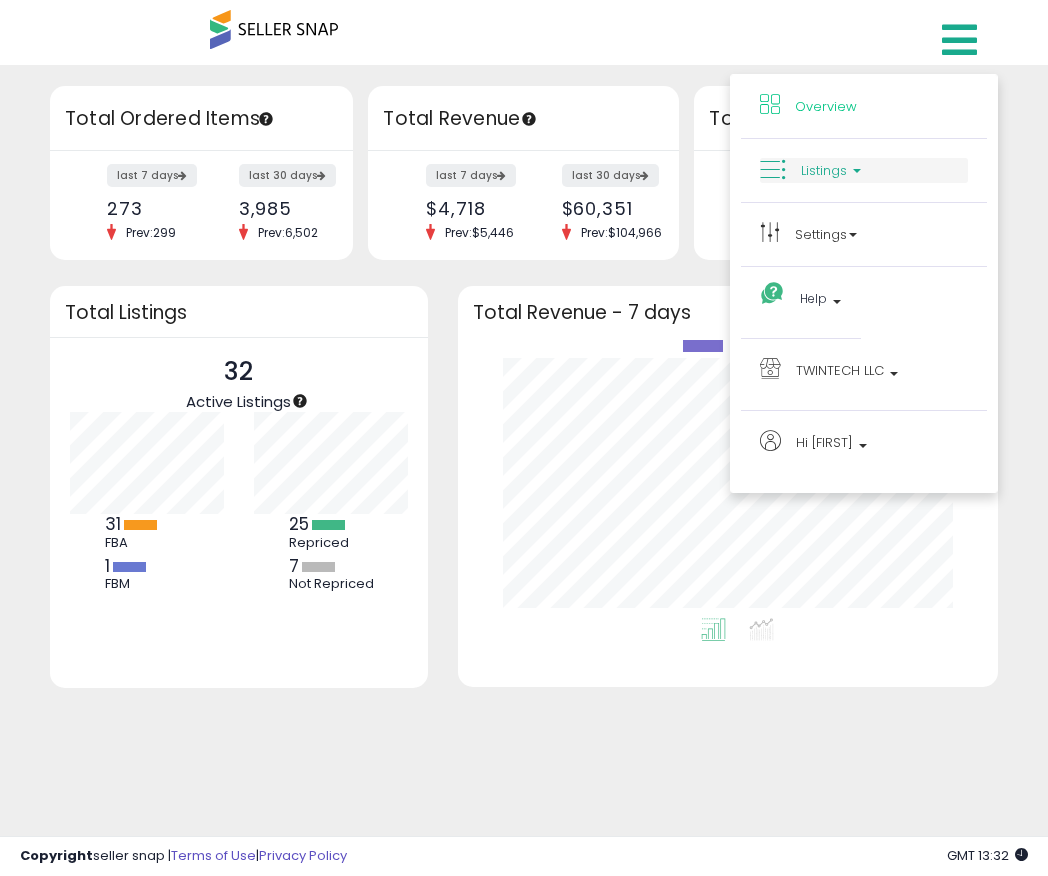 click on "Listings" at bounding box center [824, 170] 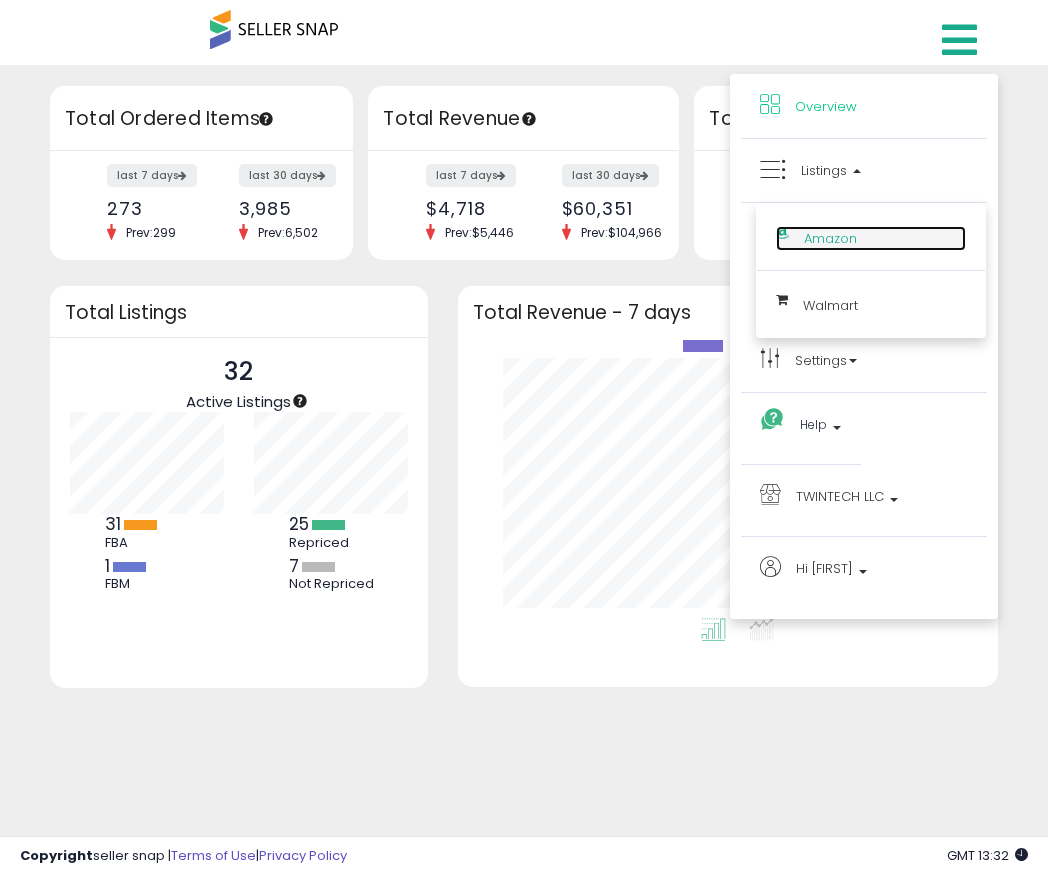 click on "Amazon" at bounding box center (871, 238) 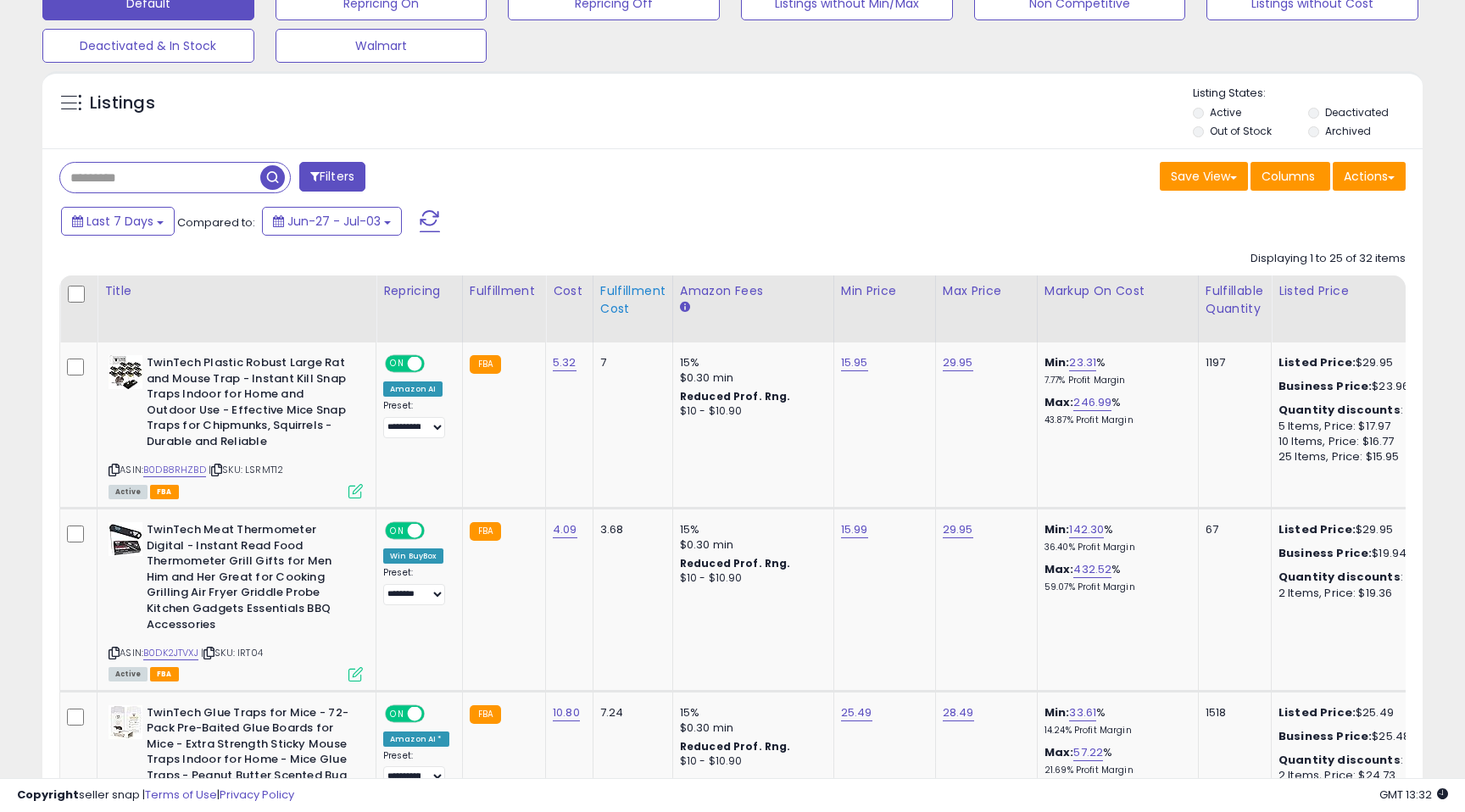 scroll, scrollTop: 84, scrollLeft: 0, axis: vertical 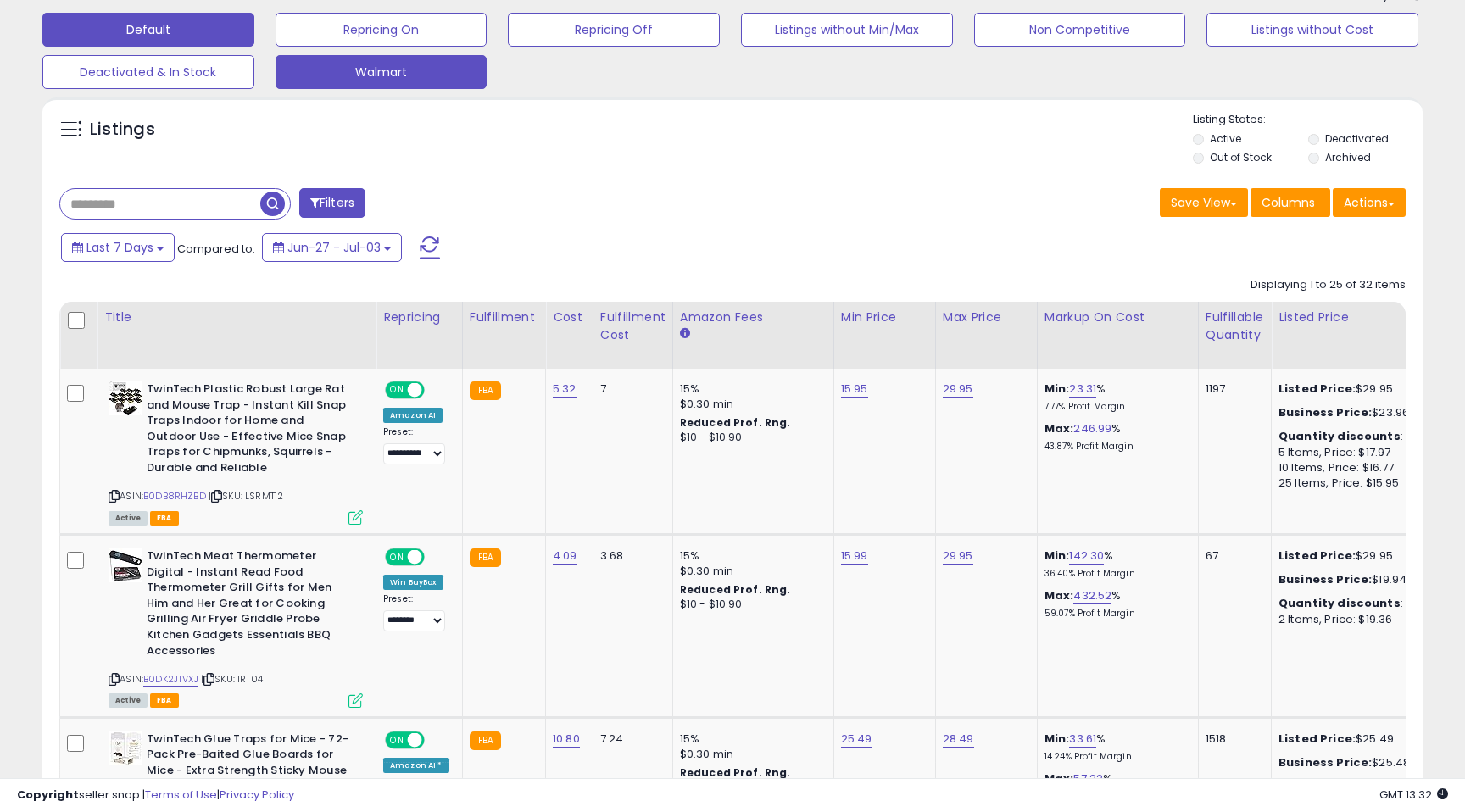 click on "Walmart" at bounding box center [382, 30] 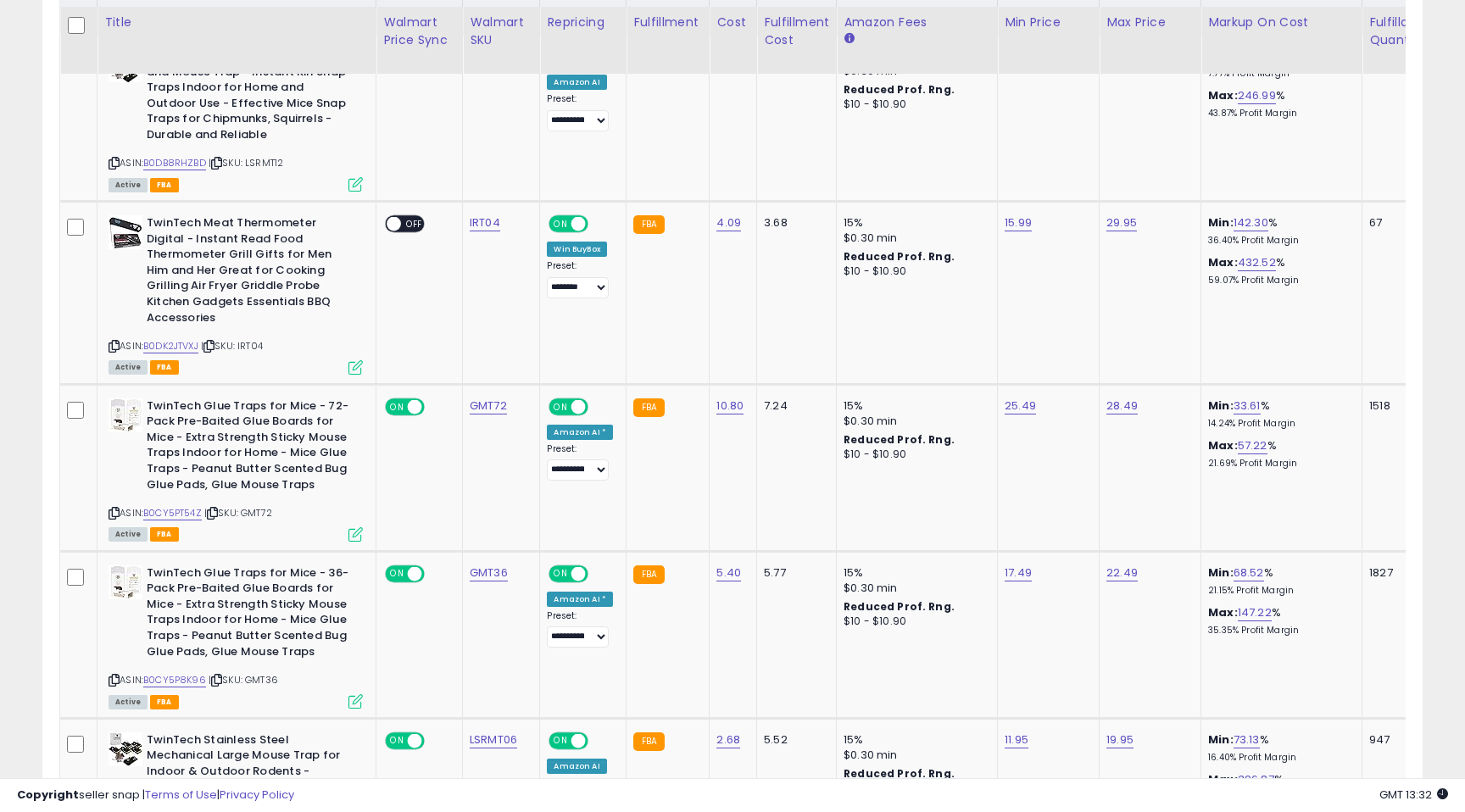 scroll, scrollTop: 439, scrollLeft: 0, axis: vertical 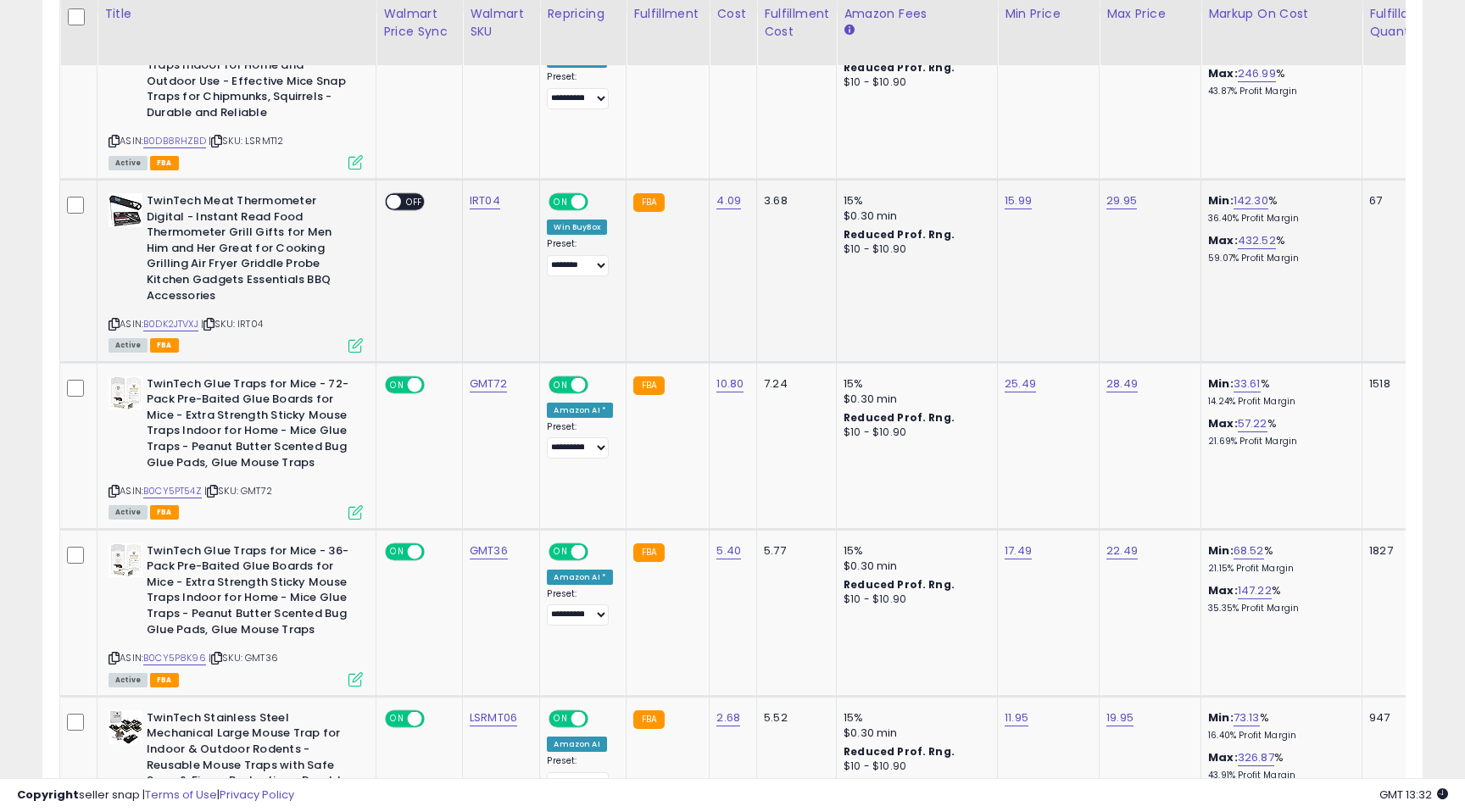 click on "OFF" at bounding box center (415, 202) 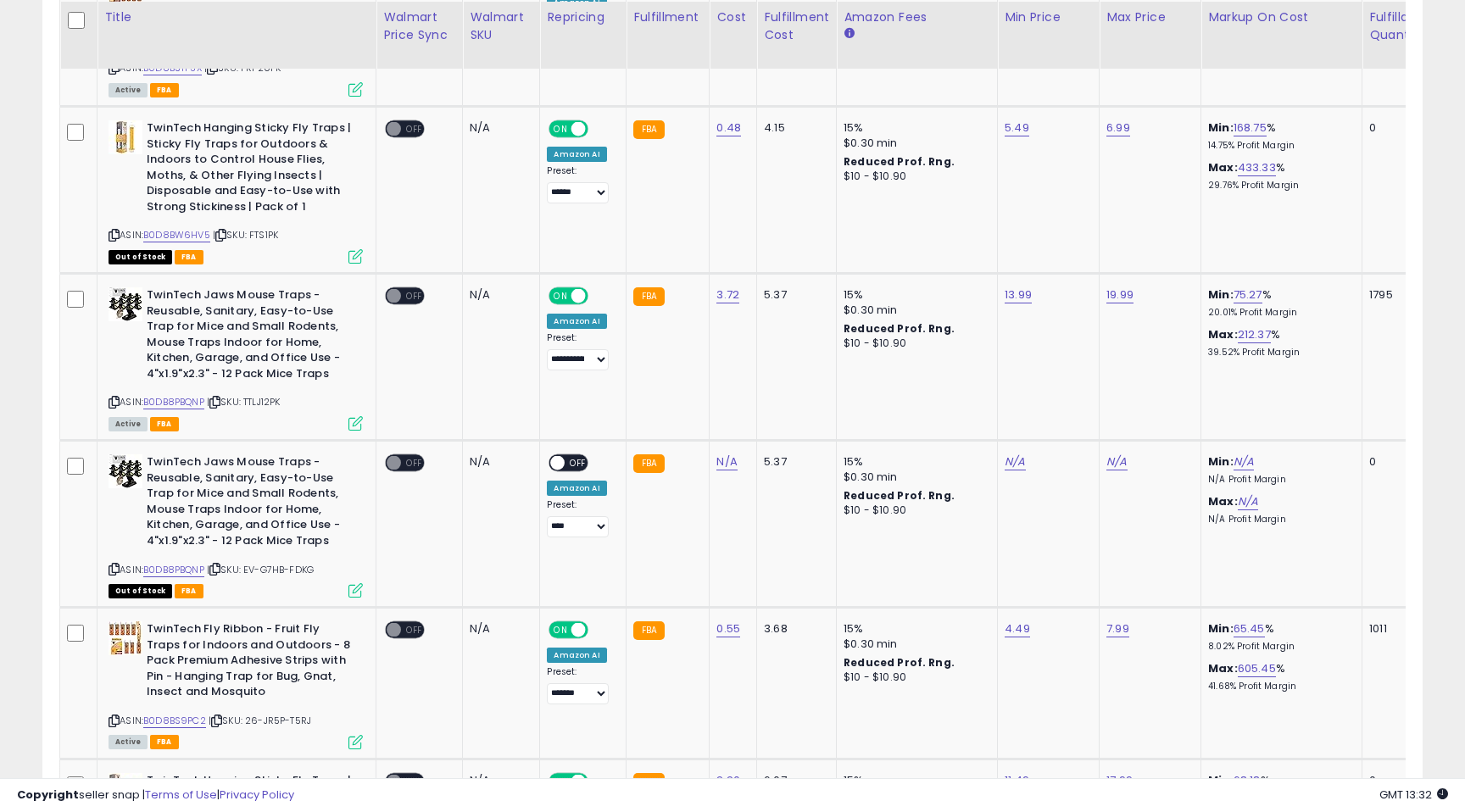 scroll, scrollTop: 3220, scrollLeft: 0, axis: vertical 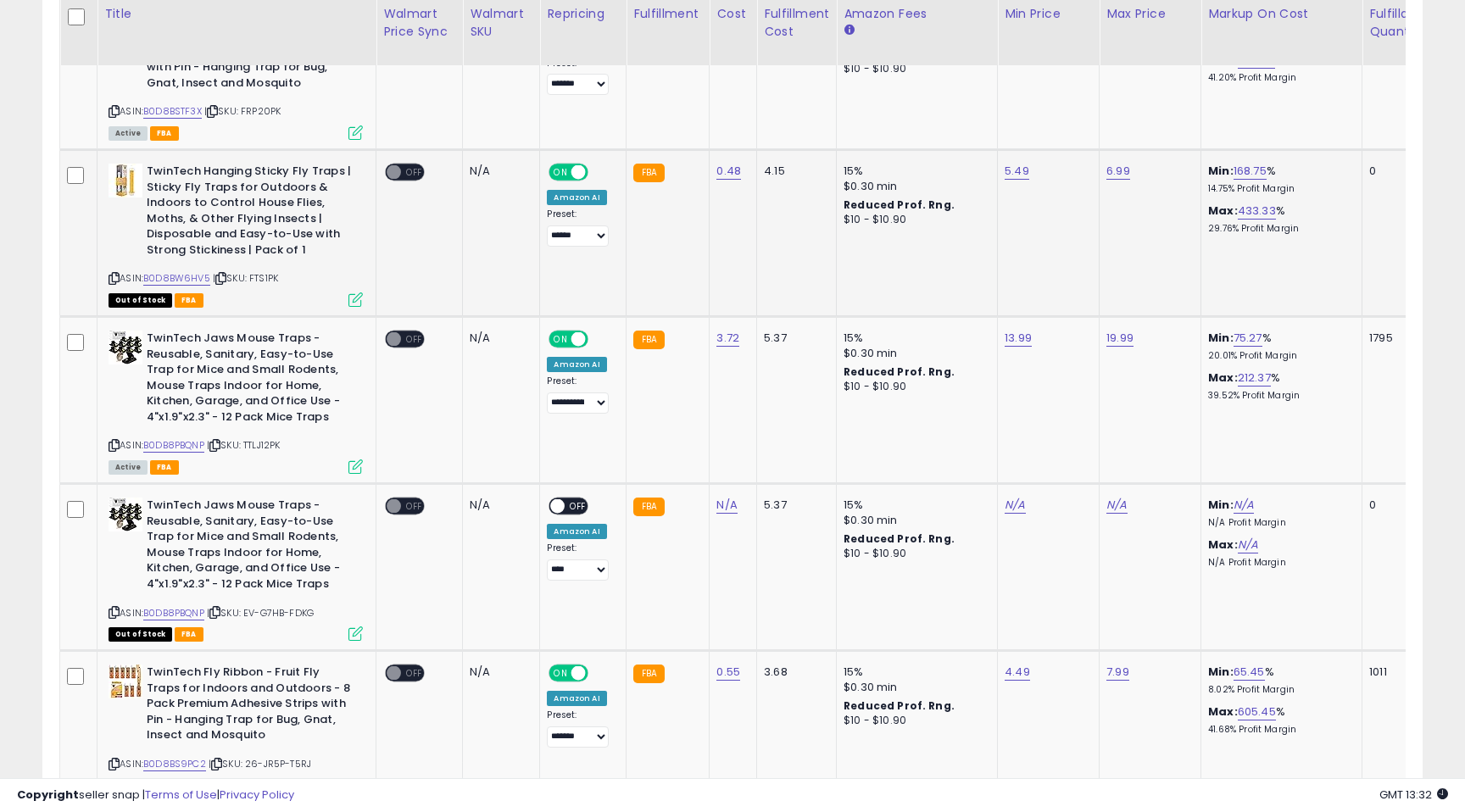 click on "OFF" at bounding box center [415, 172] 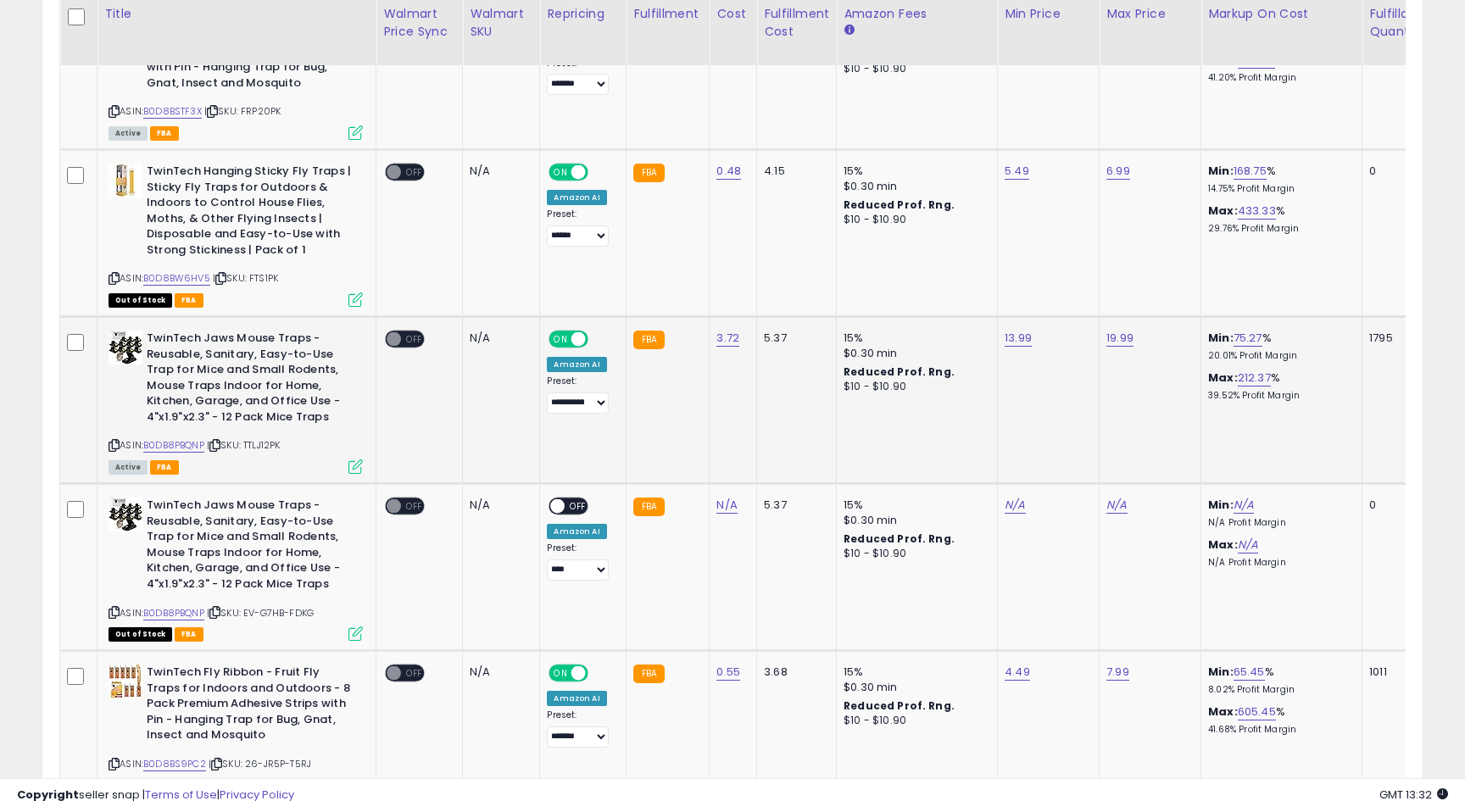 scroll, scrollTop: 0, scrollLeft: 26, axis: horizontal 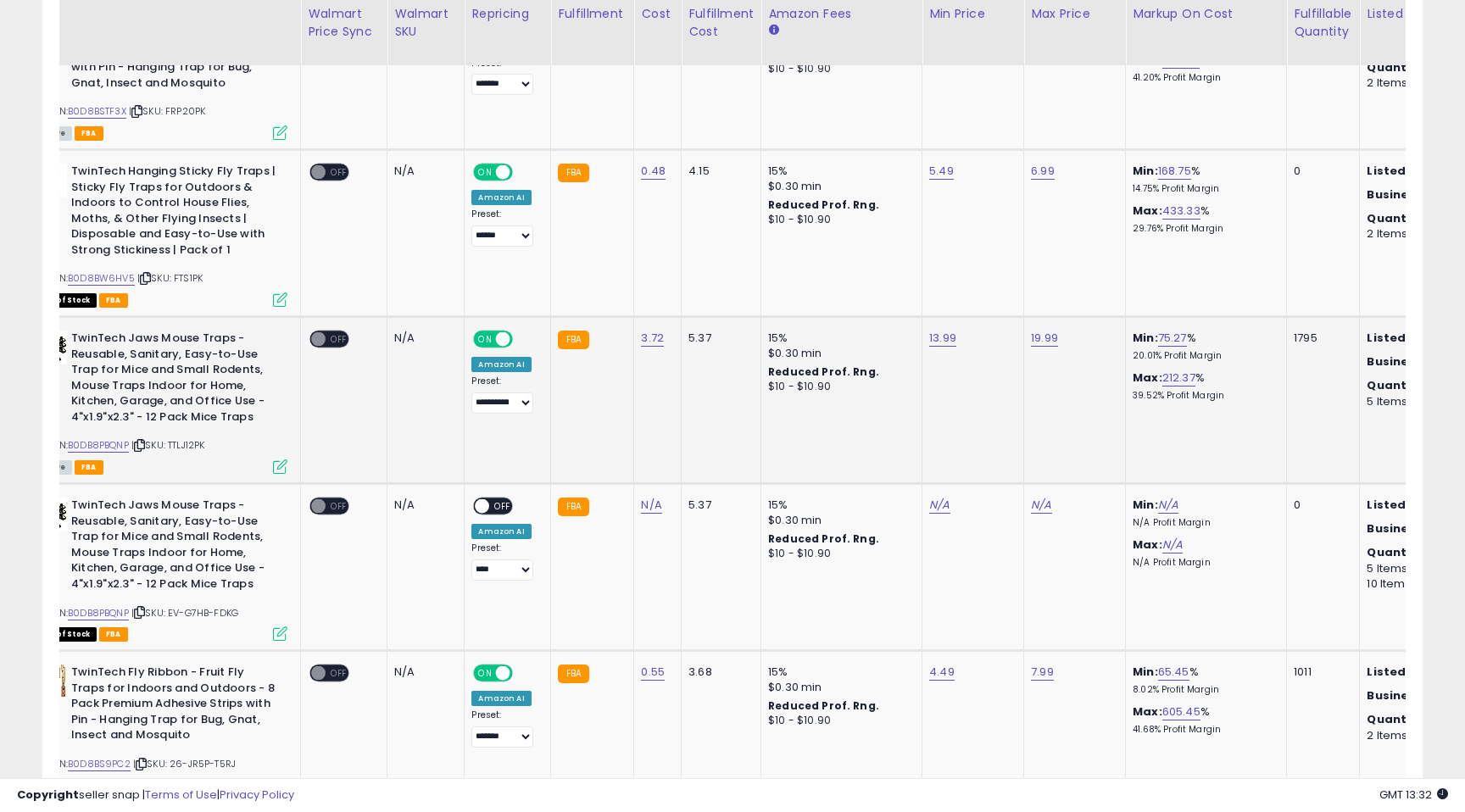 click on "OFF" at bounding box center (339, 339) 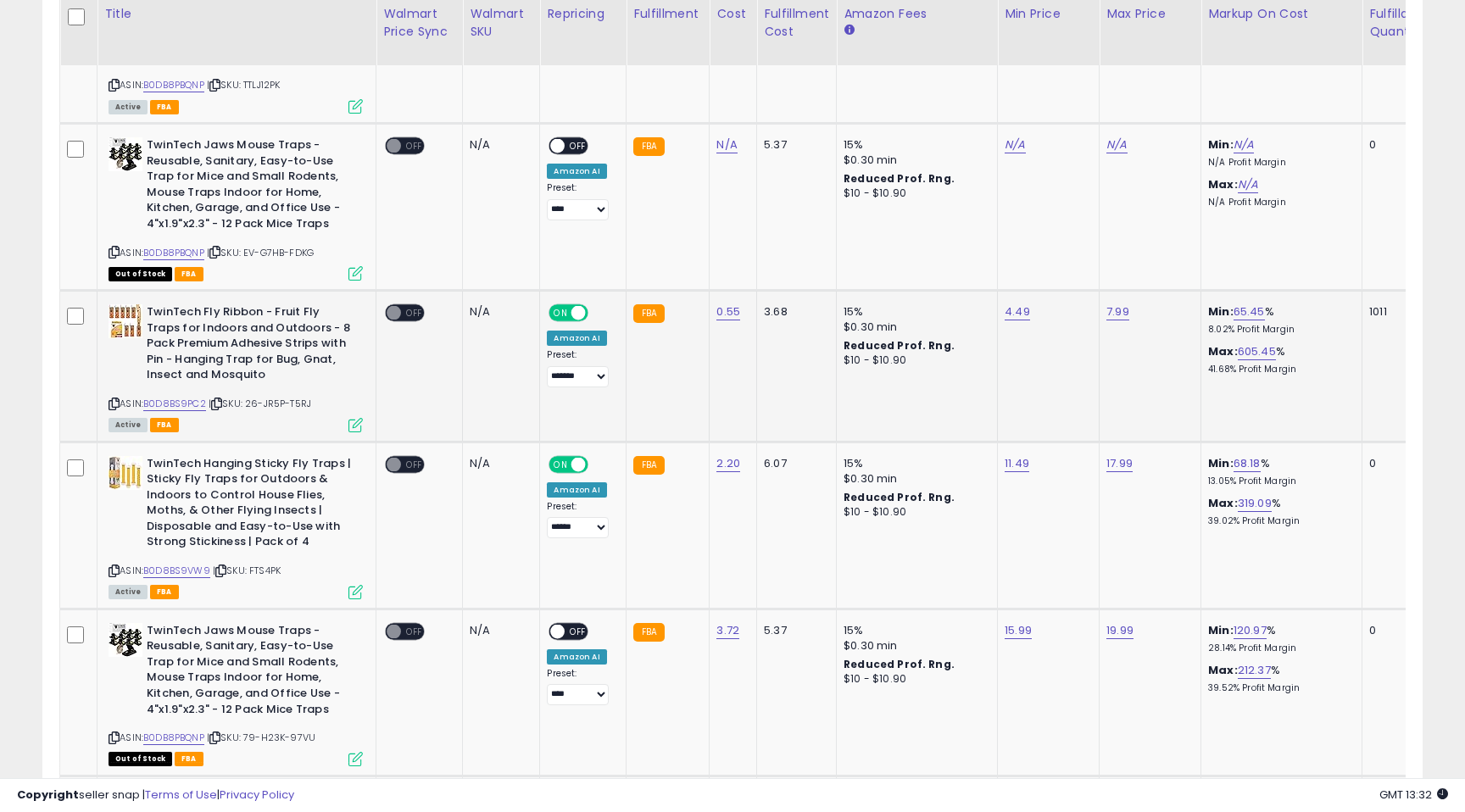 click on "OFF" at bounding box center (415, 313) 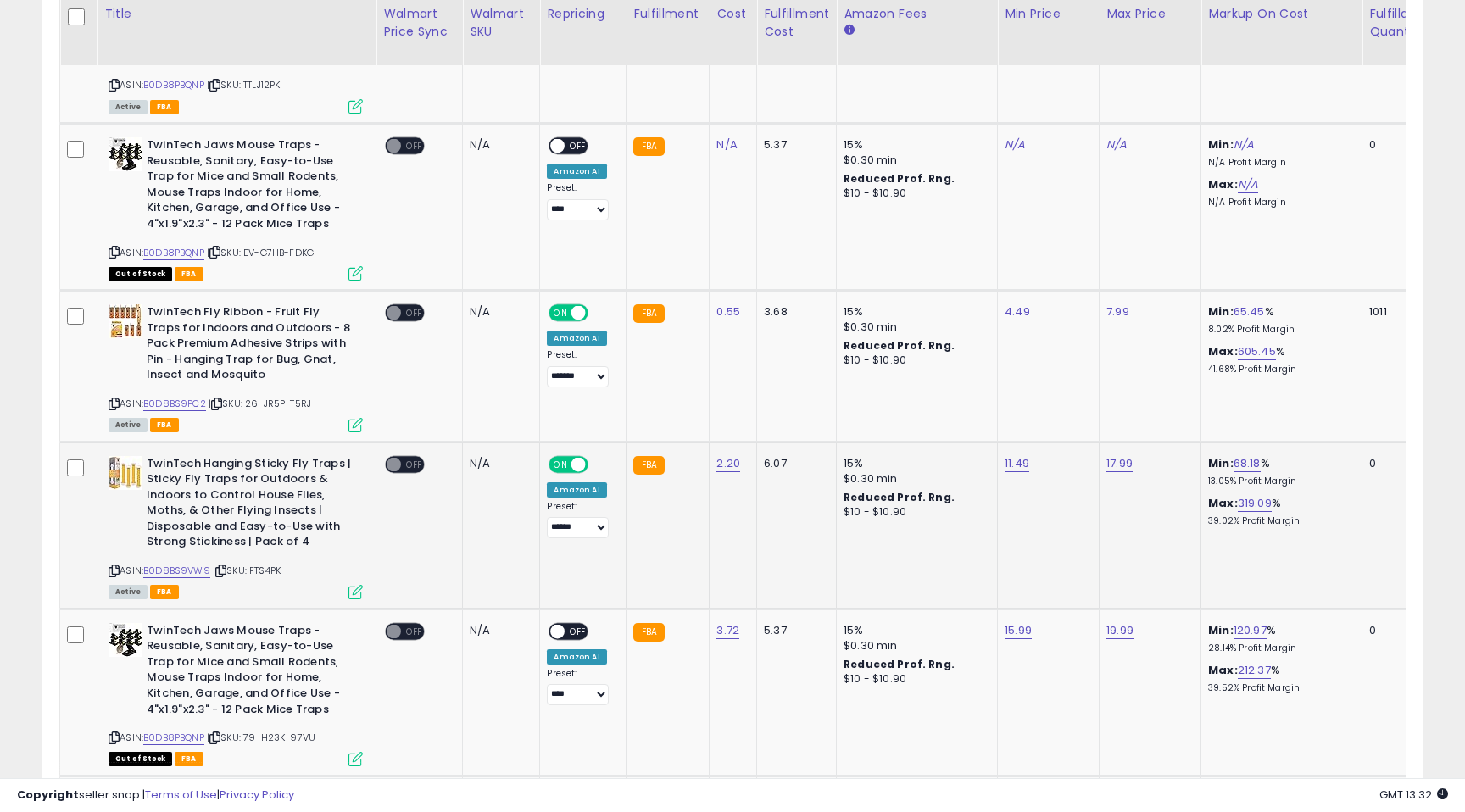 click on "OFF" at bounding box center (415, 464) 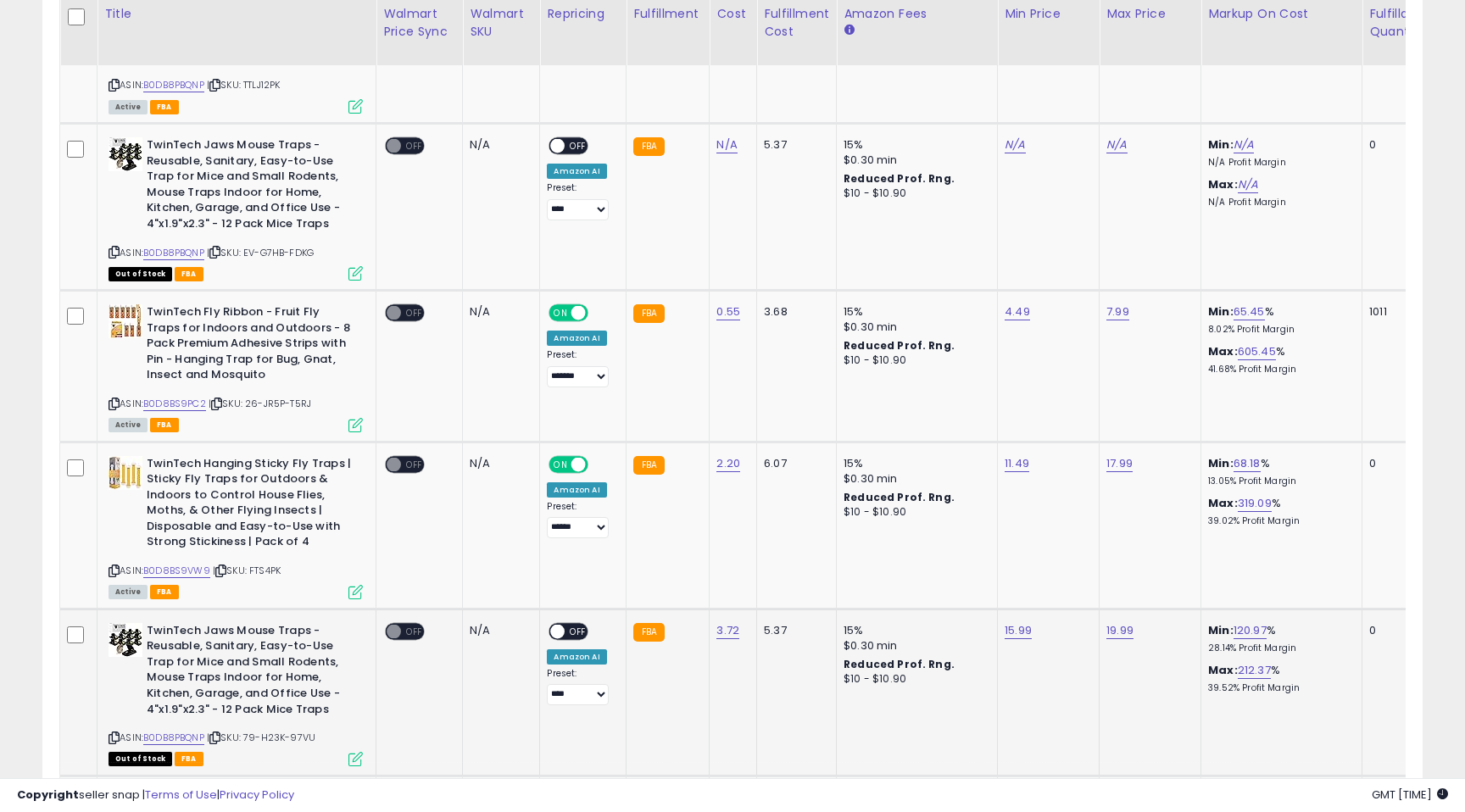 click on "OFF" at bounding box center [415, 631] 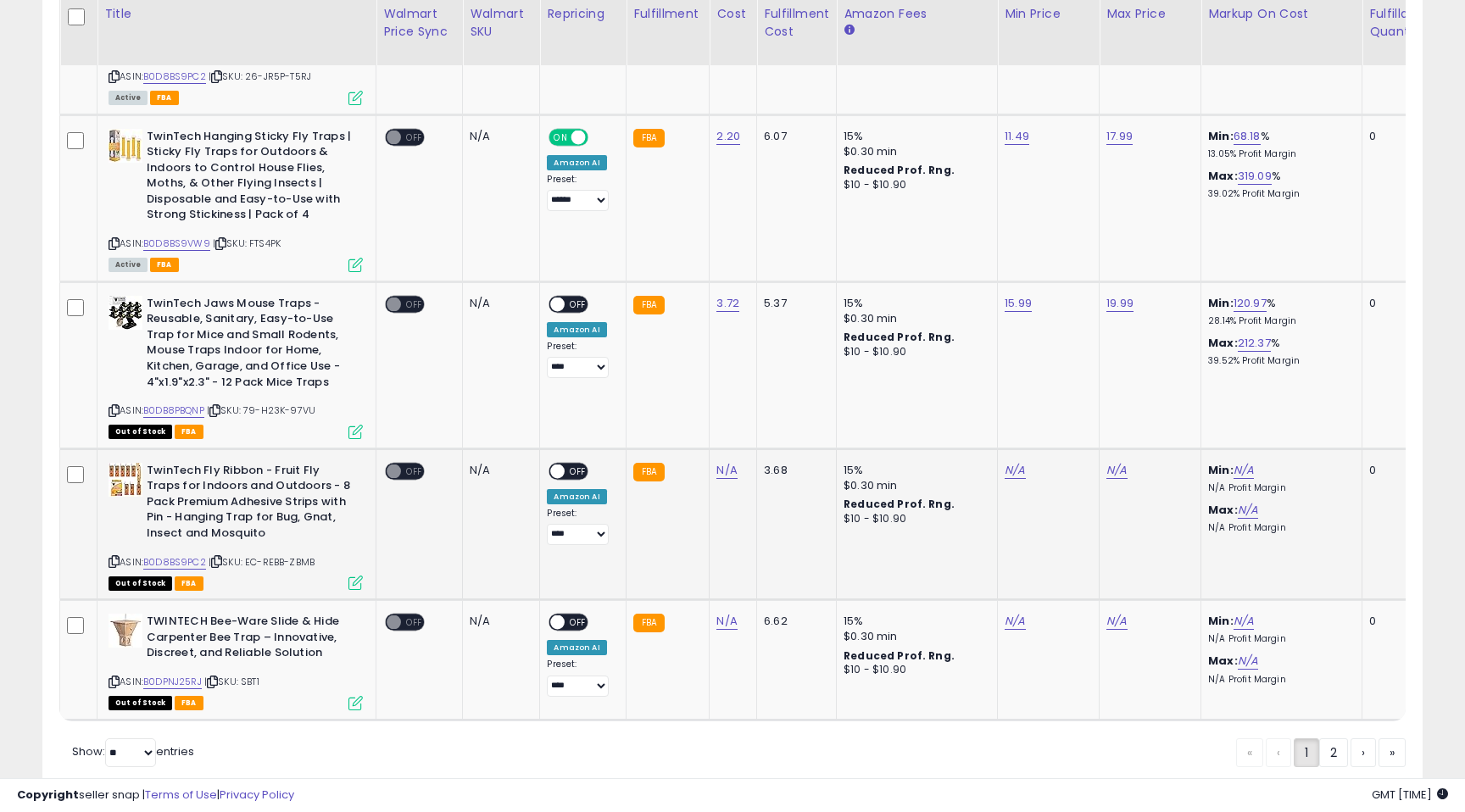 click on "OFF" at bounding box center [415, 470] 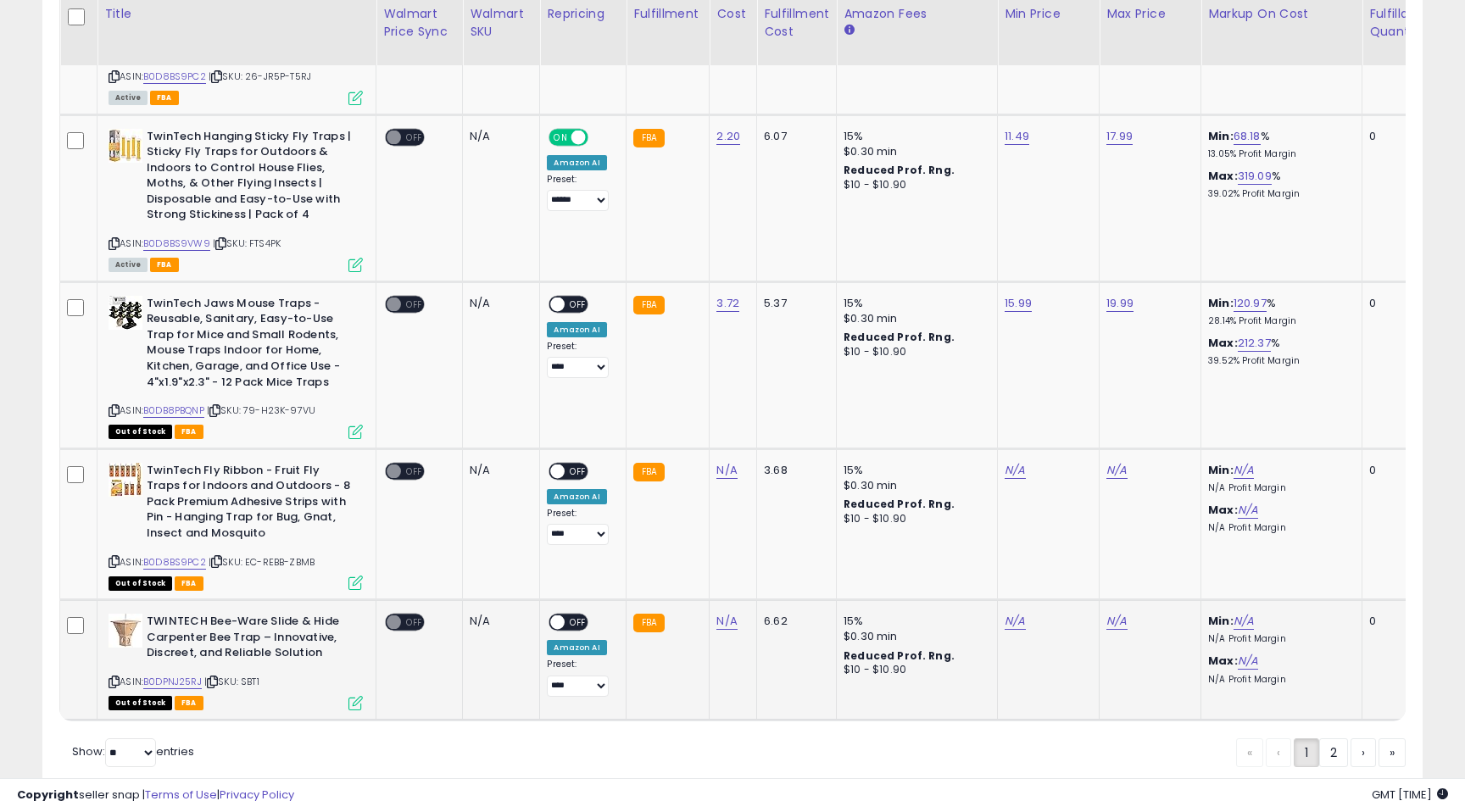 click at bounding box center [393, 622] 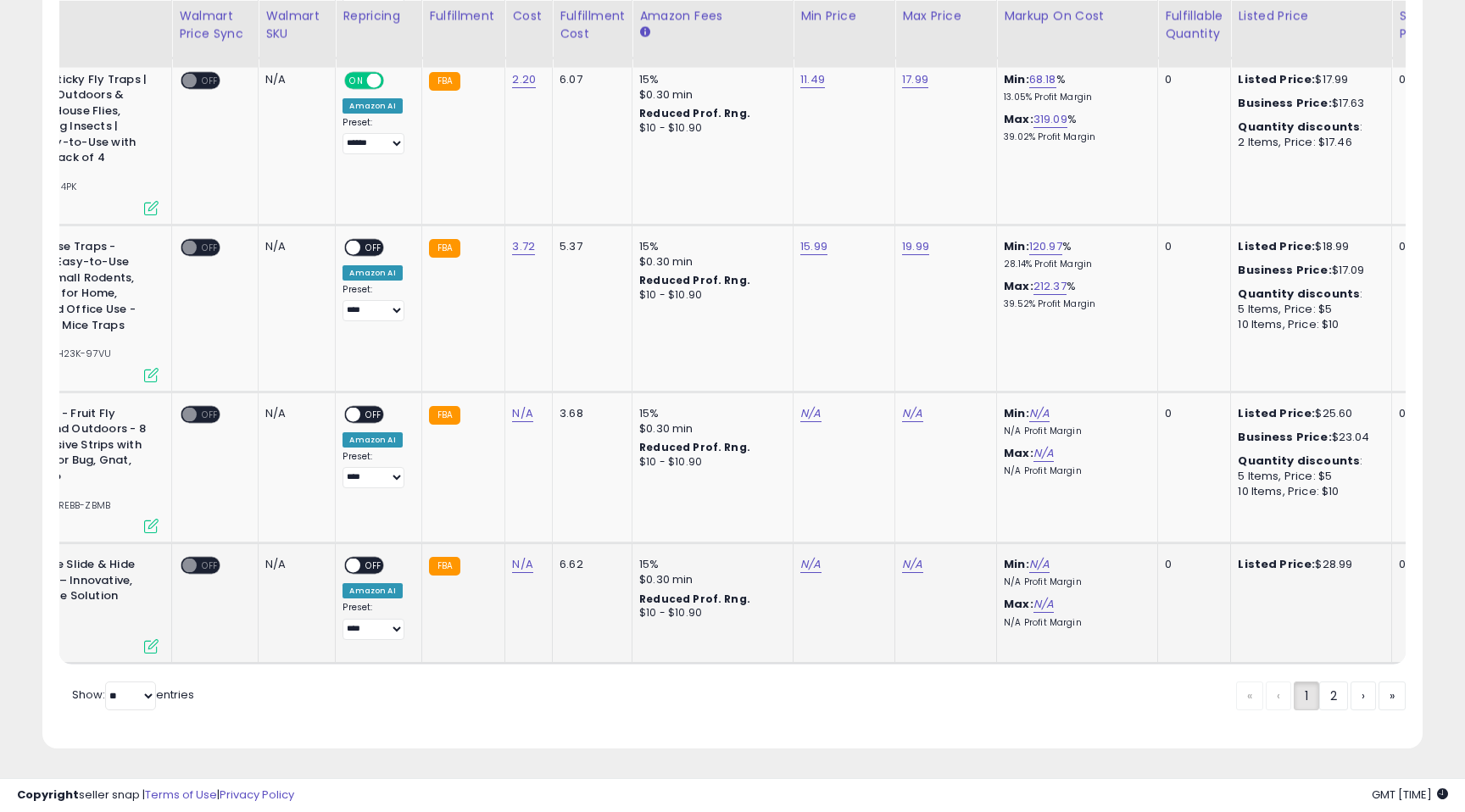 click on "OFF" at bounding box center [375, 565] 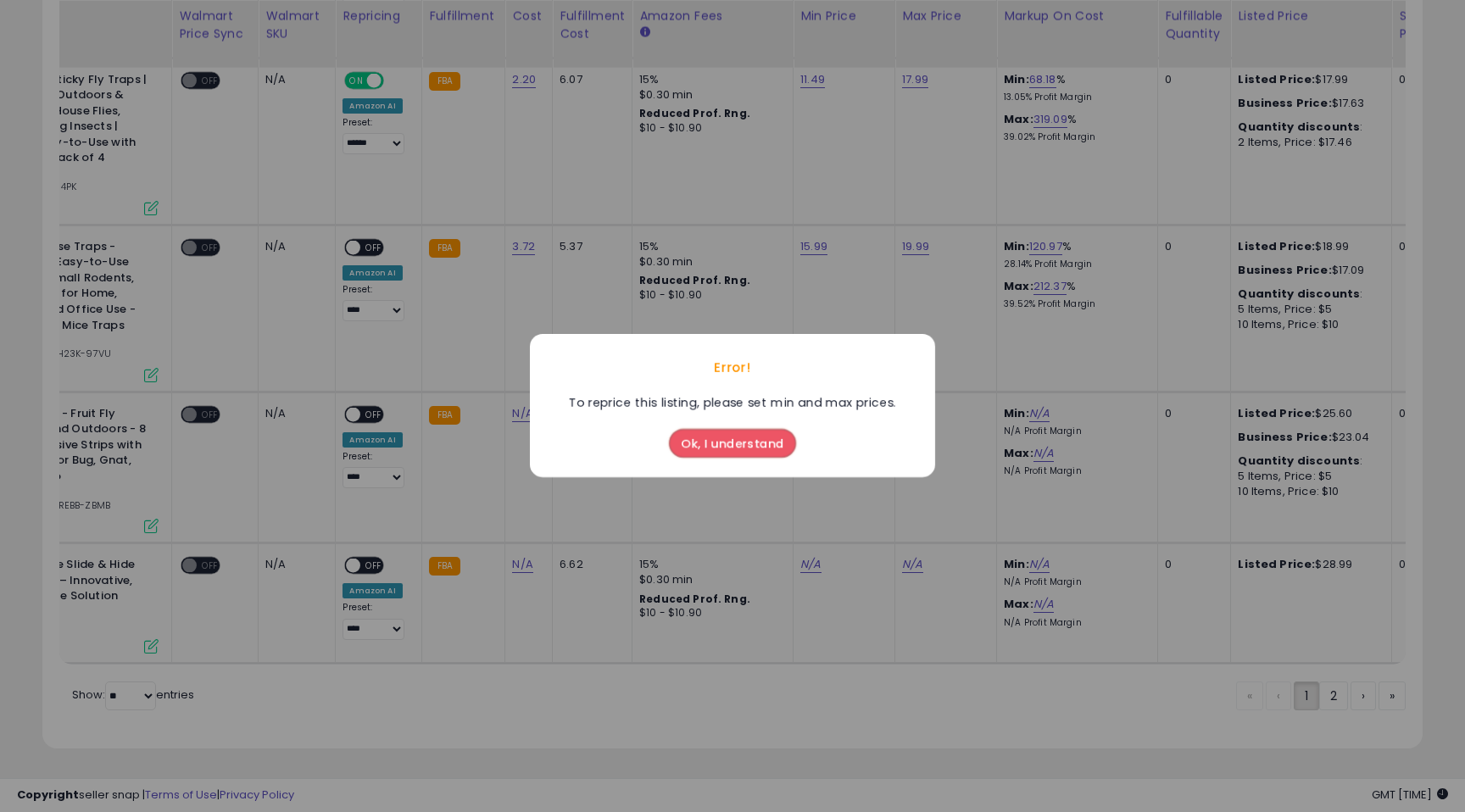 click on "Ok, I understand" at bounding box center [732, 444] 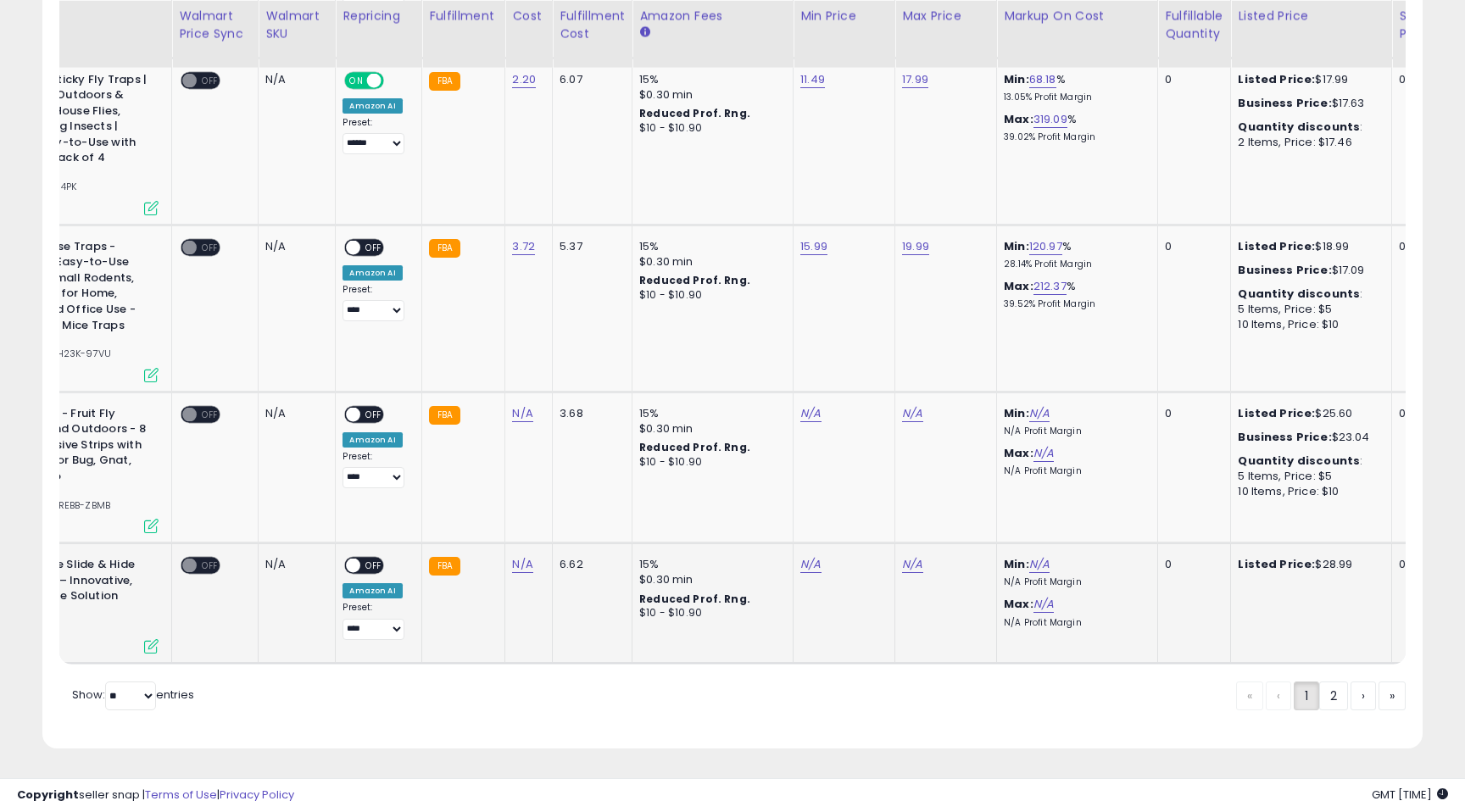 click on "N/A" 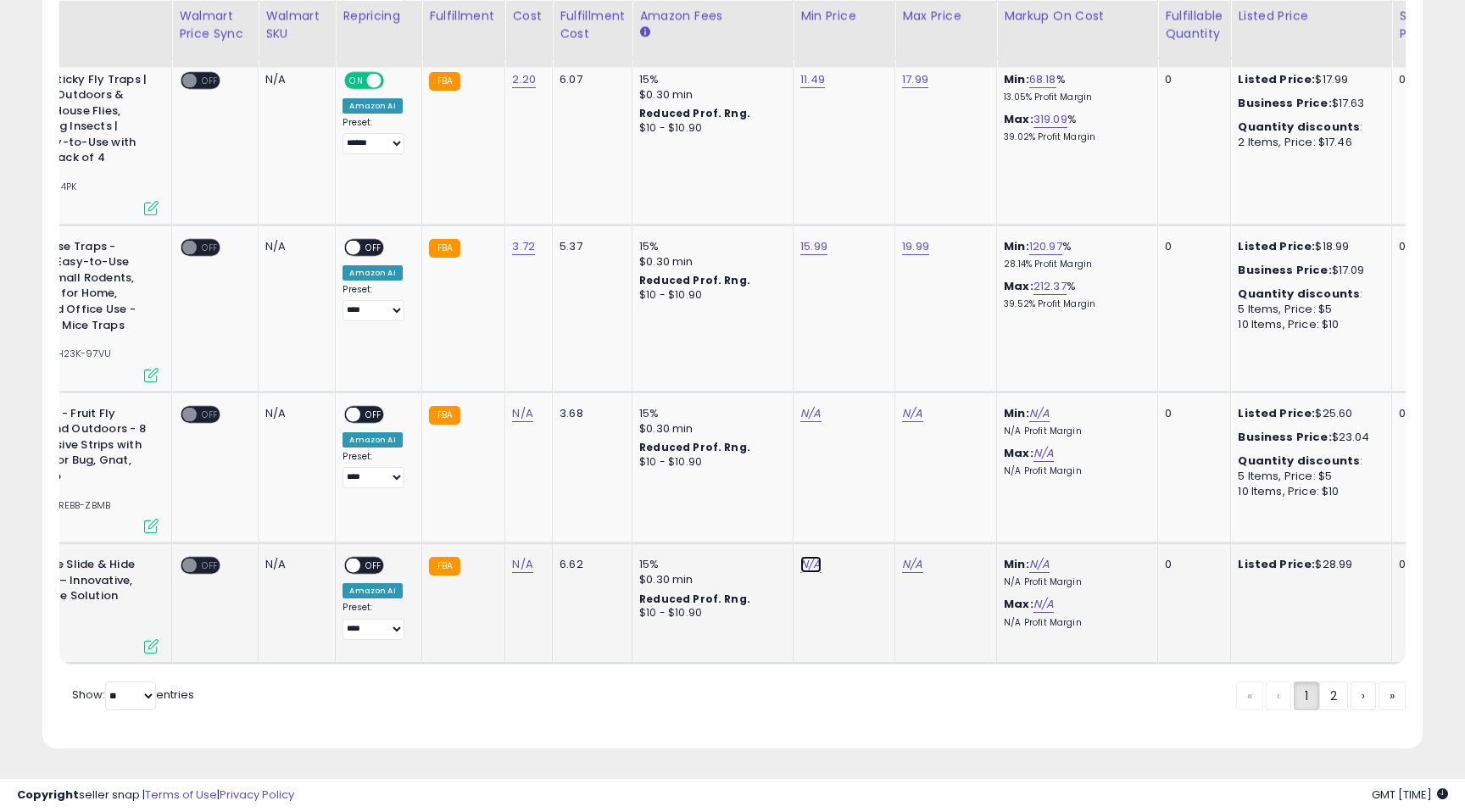 click on "N/A" at bounding box center (810, -239) 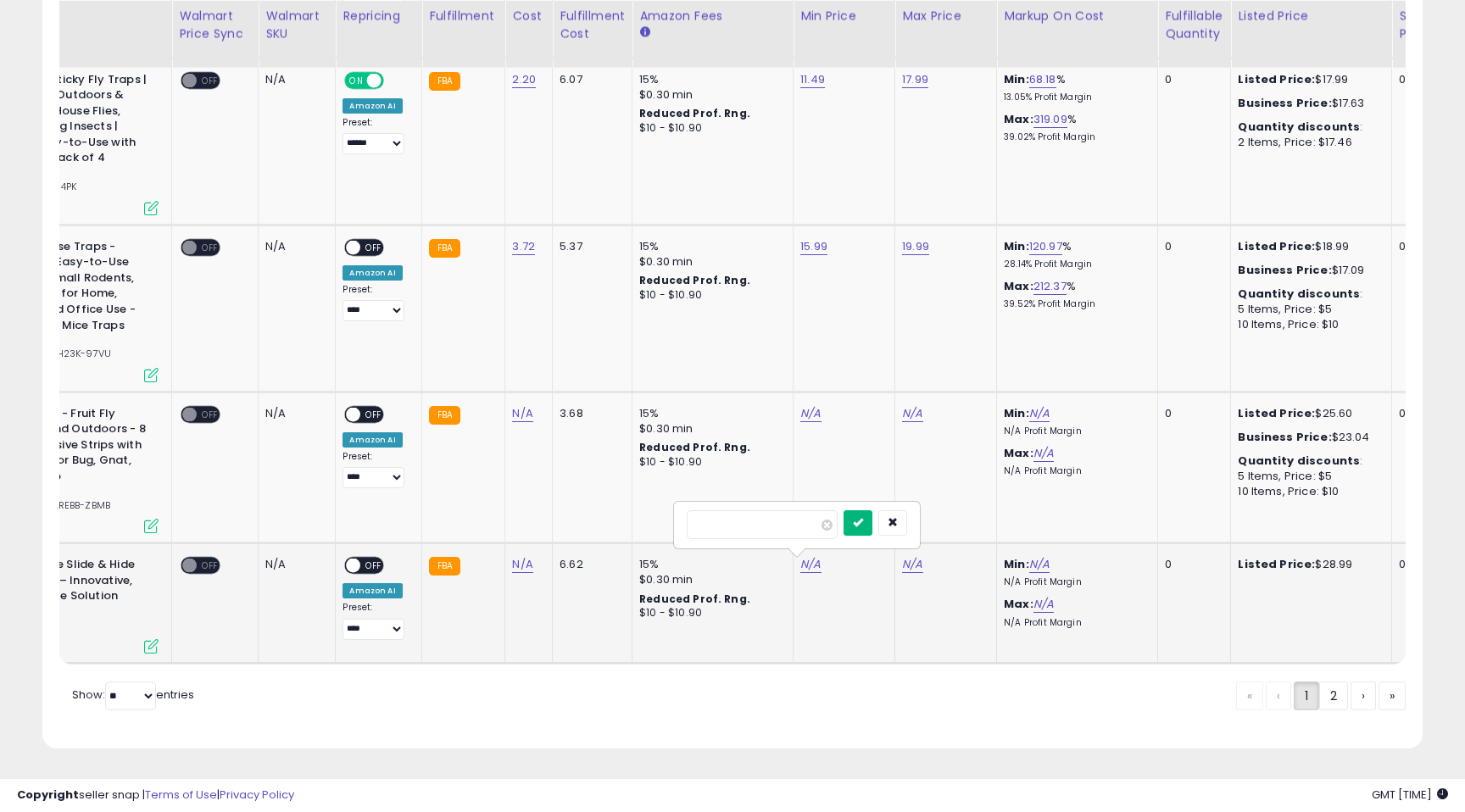type on "*****" 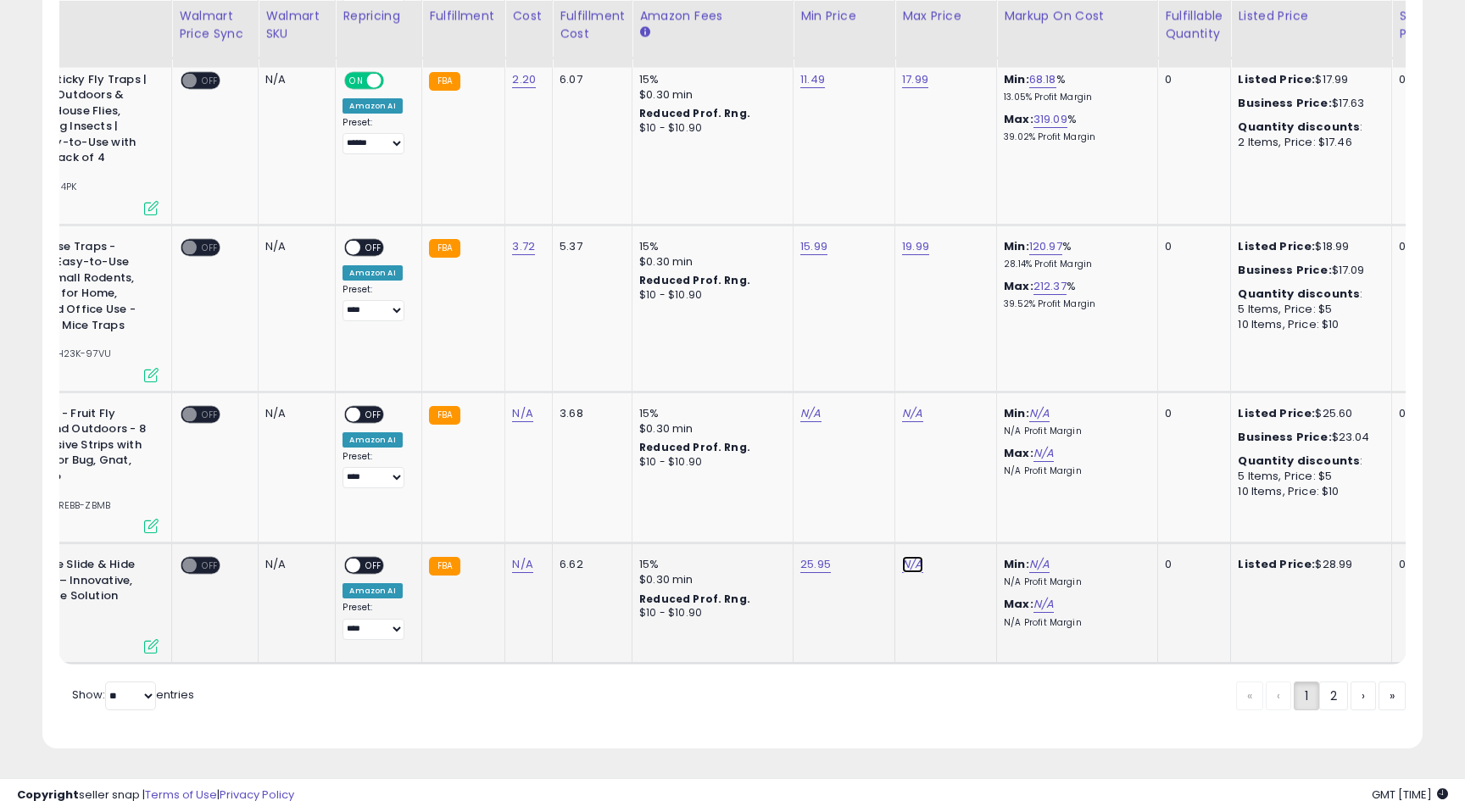 click on "N/A" at bounding box center (912, -239) 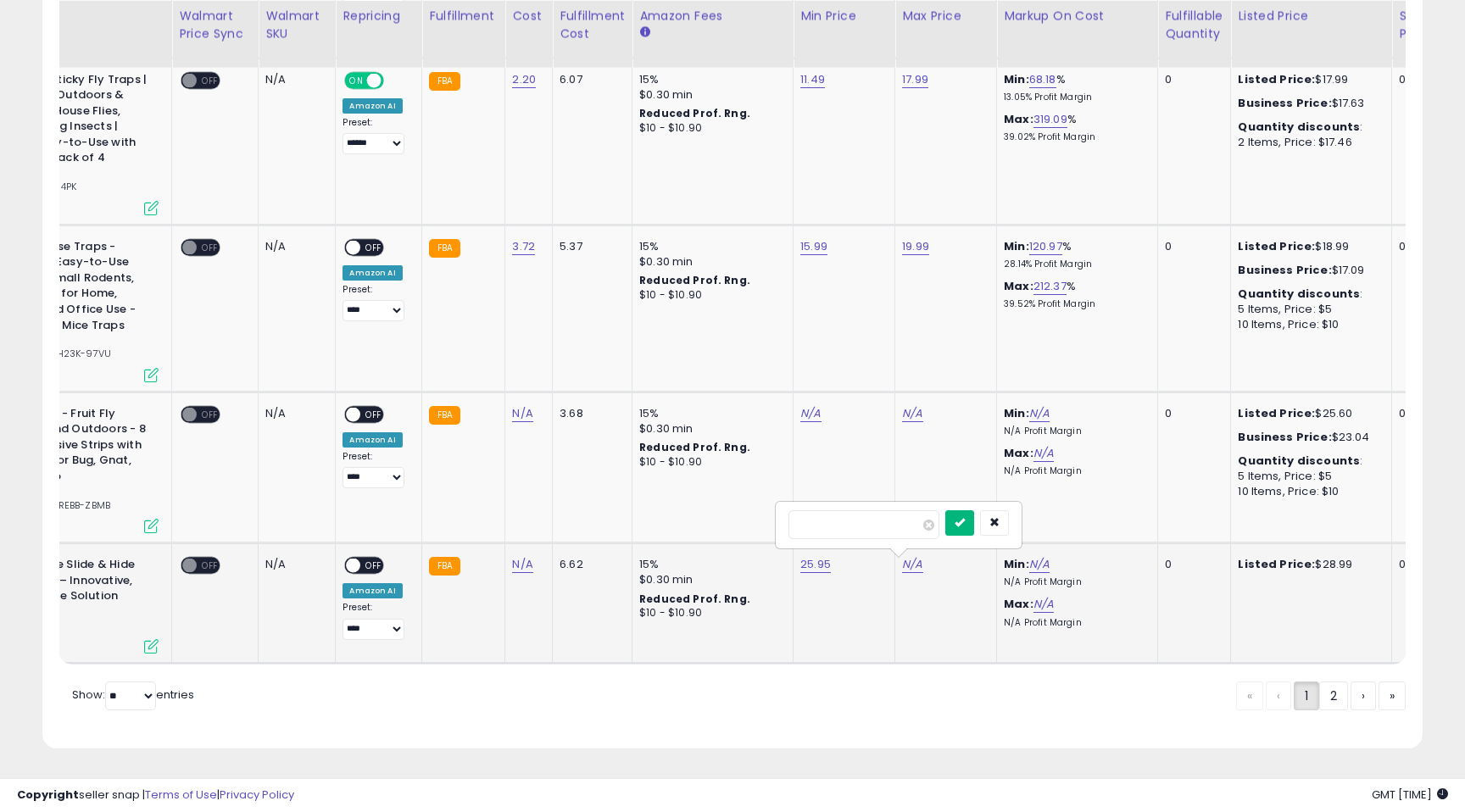 type on "*****" 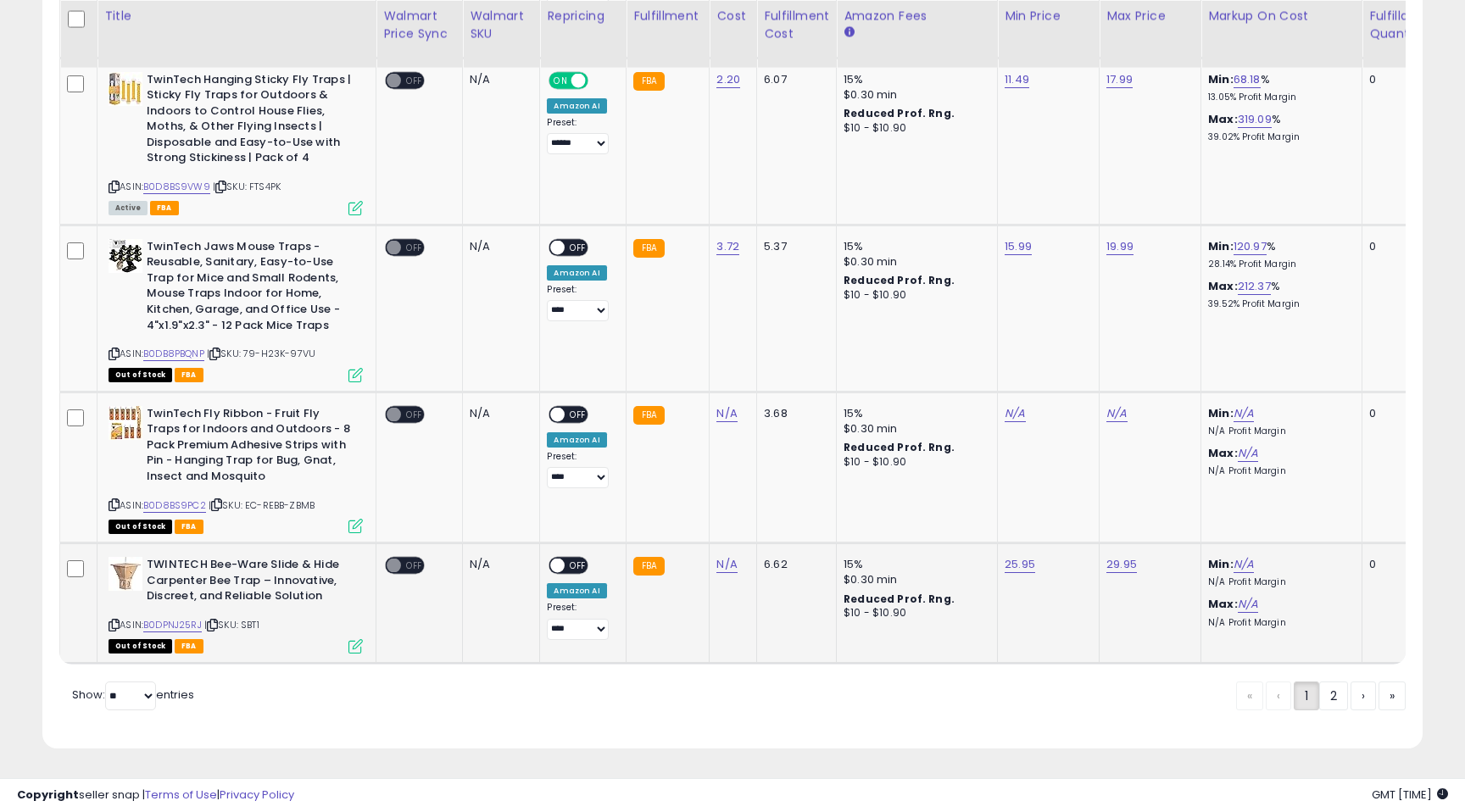 click on "OFF" at bounding box center [579, 565] 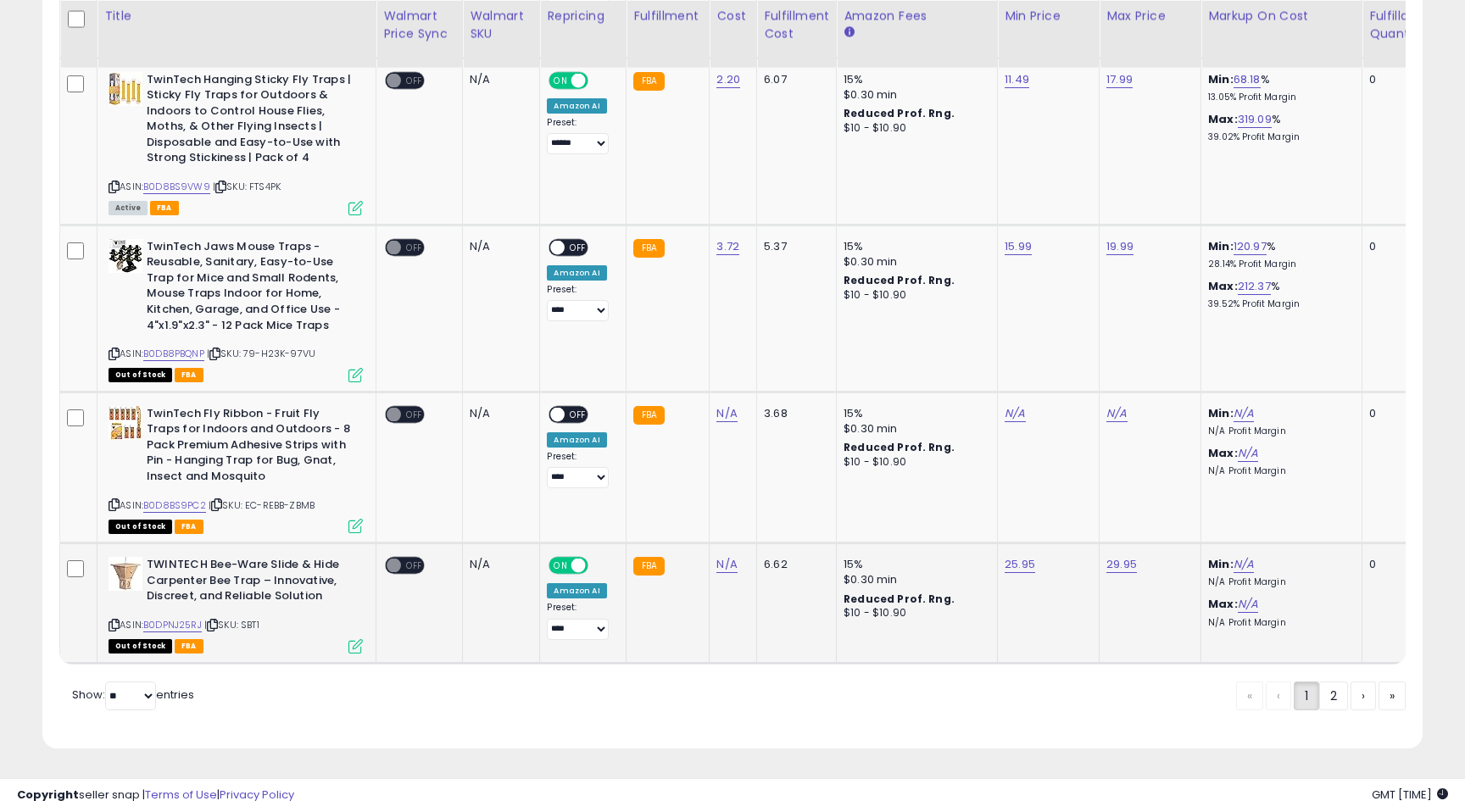 click on "OFF" at bounding box center (415, 565) 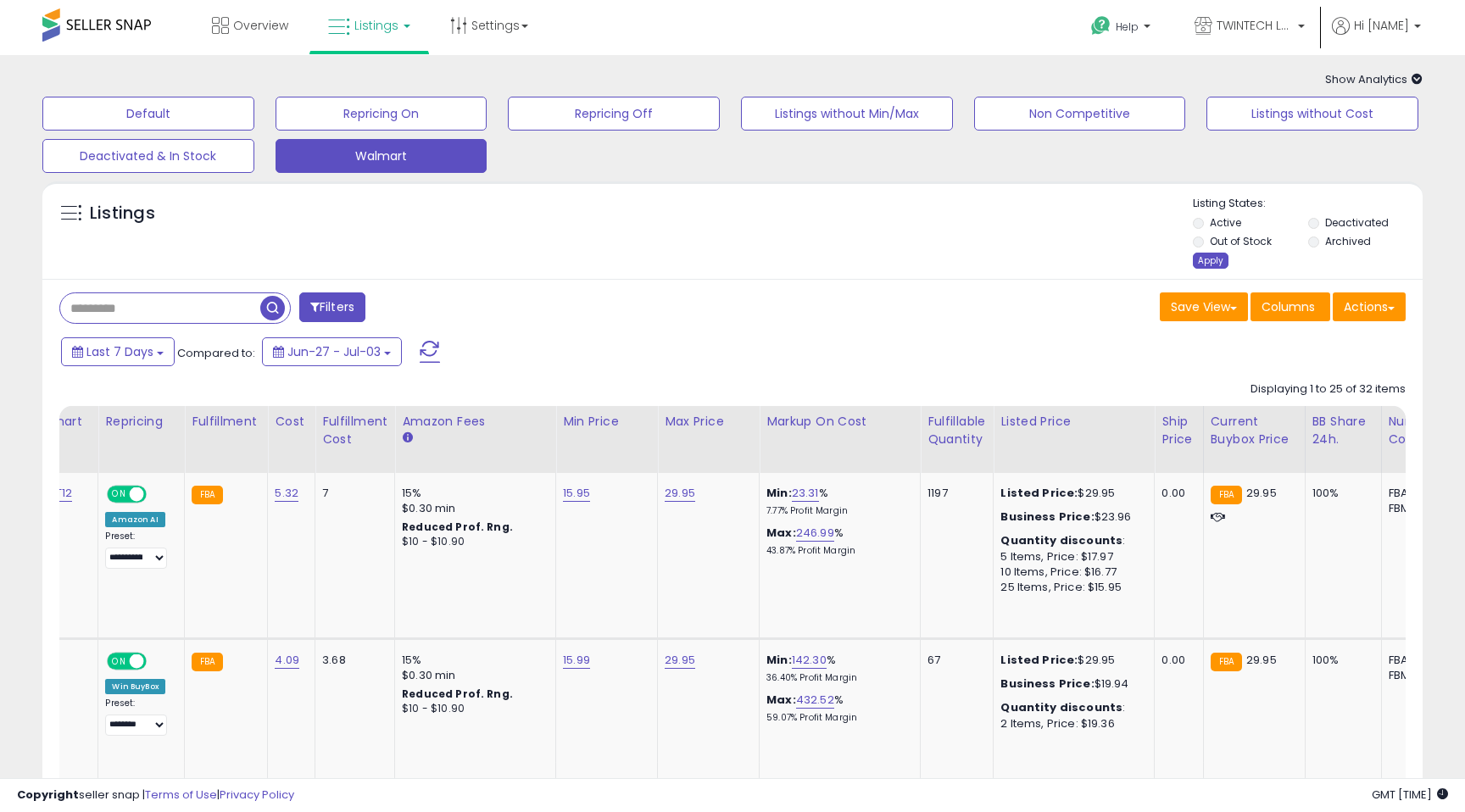 click on "Apply" at bounding box center [1211, 260] 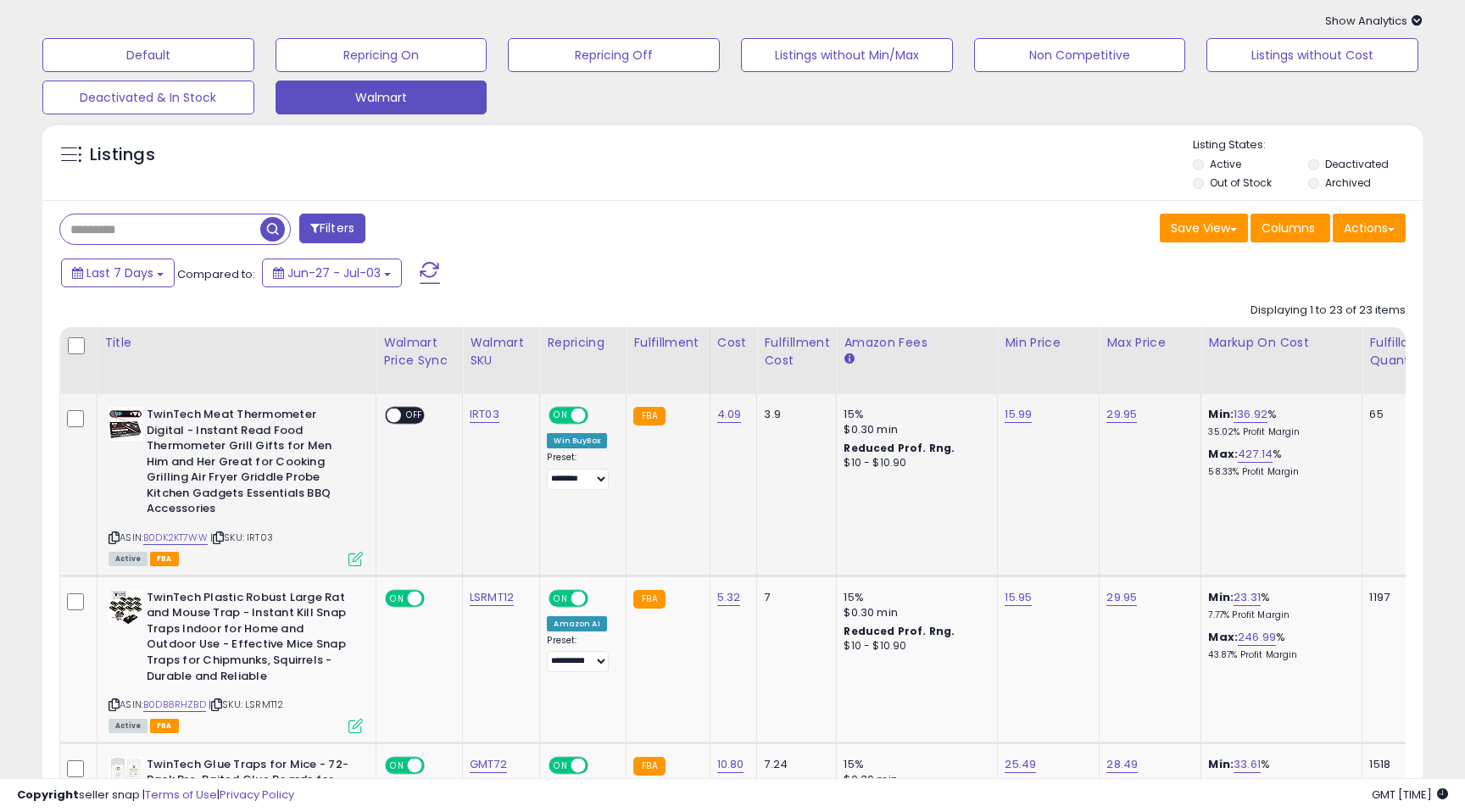 click on "OFF" at bounding box center [415, 415] 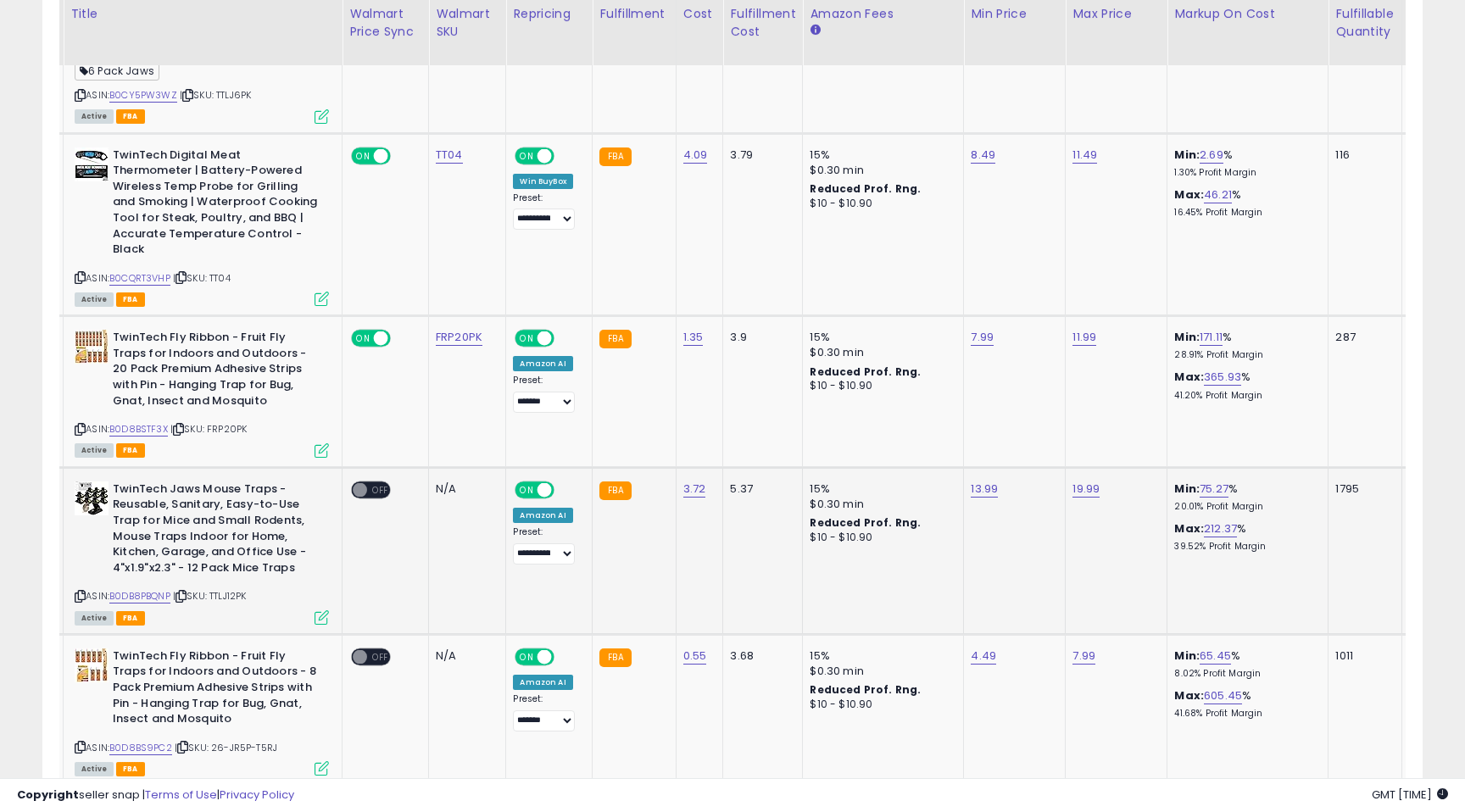 click on "OFF" at bounding box center [381, 489] 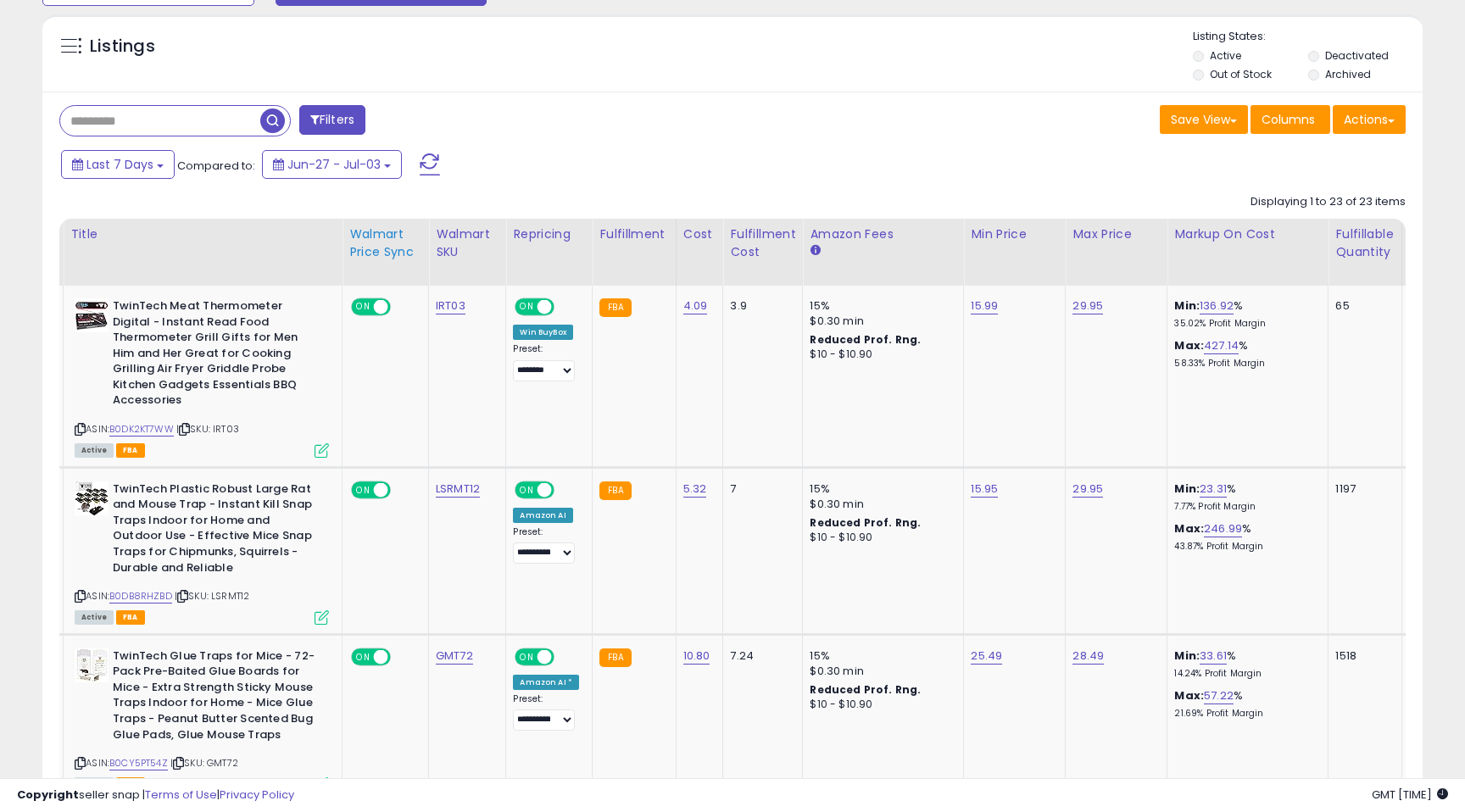 click on "Walmart Price Sync" at bounding box center (385, 243) 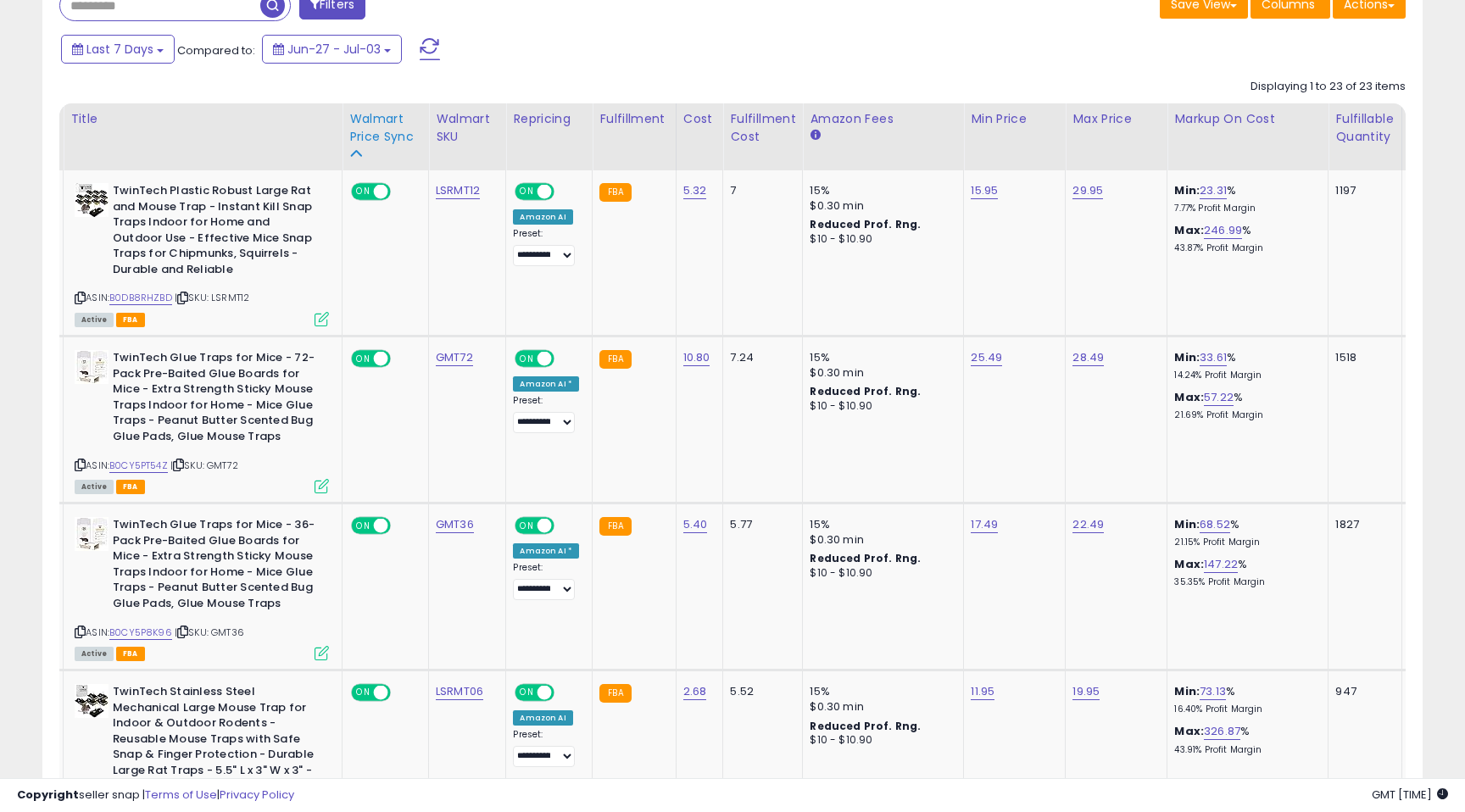 click on "Walmart Price Sync" at bounding box center (385, 128) 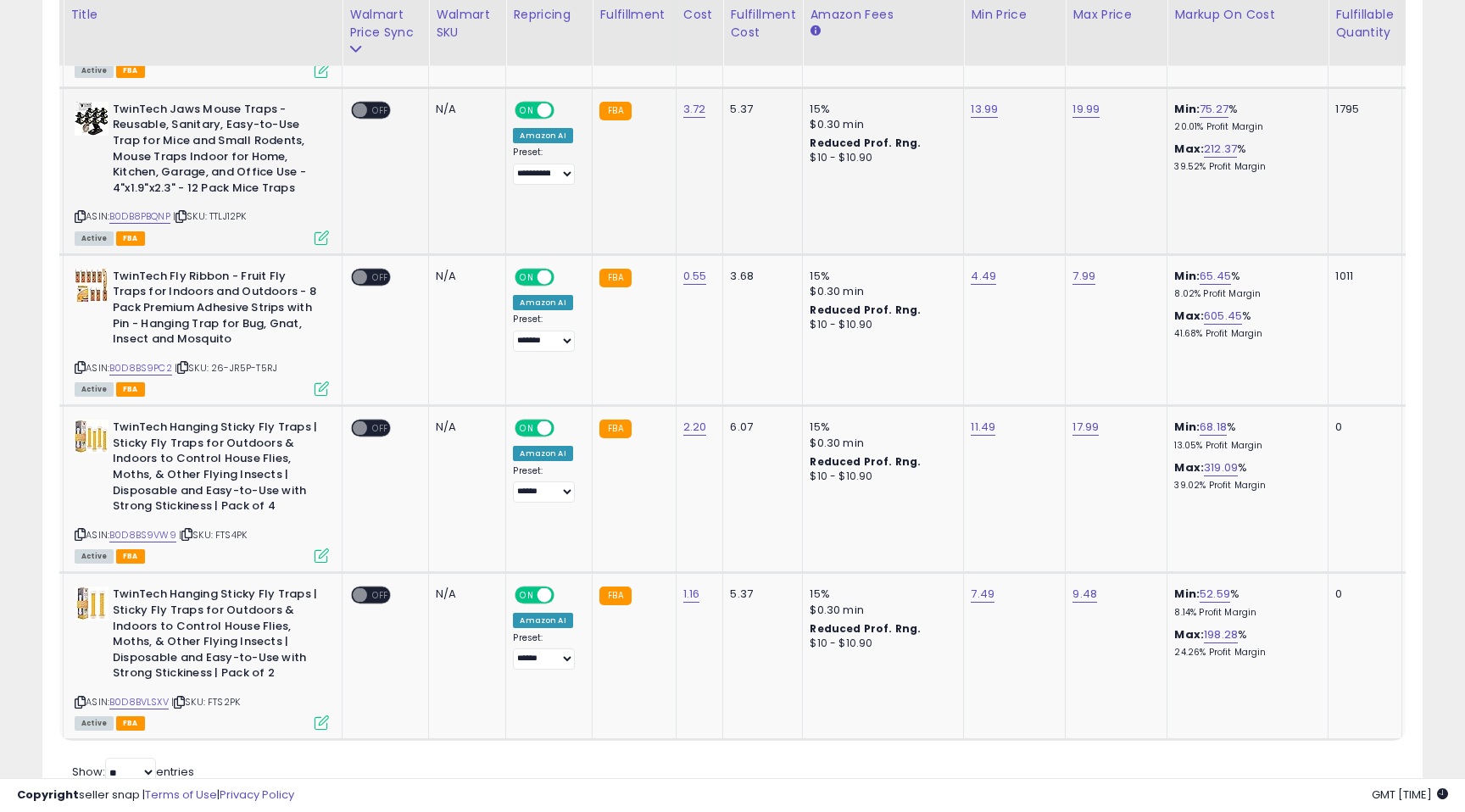 click on "OFF" at bounding box center (381, 109) 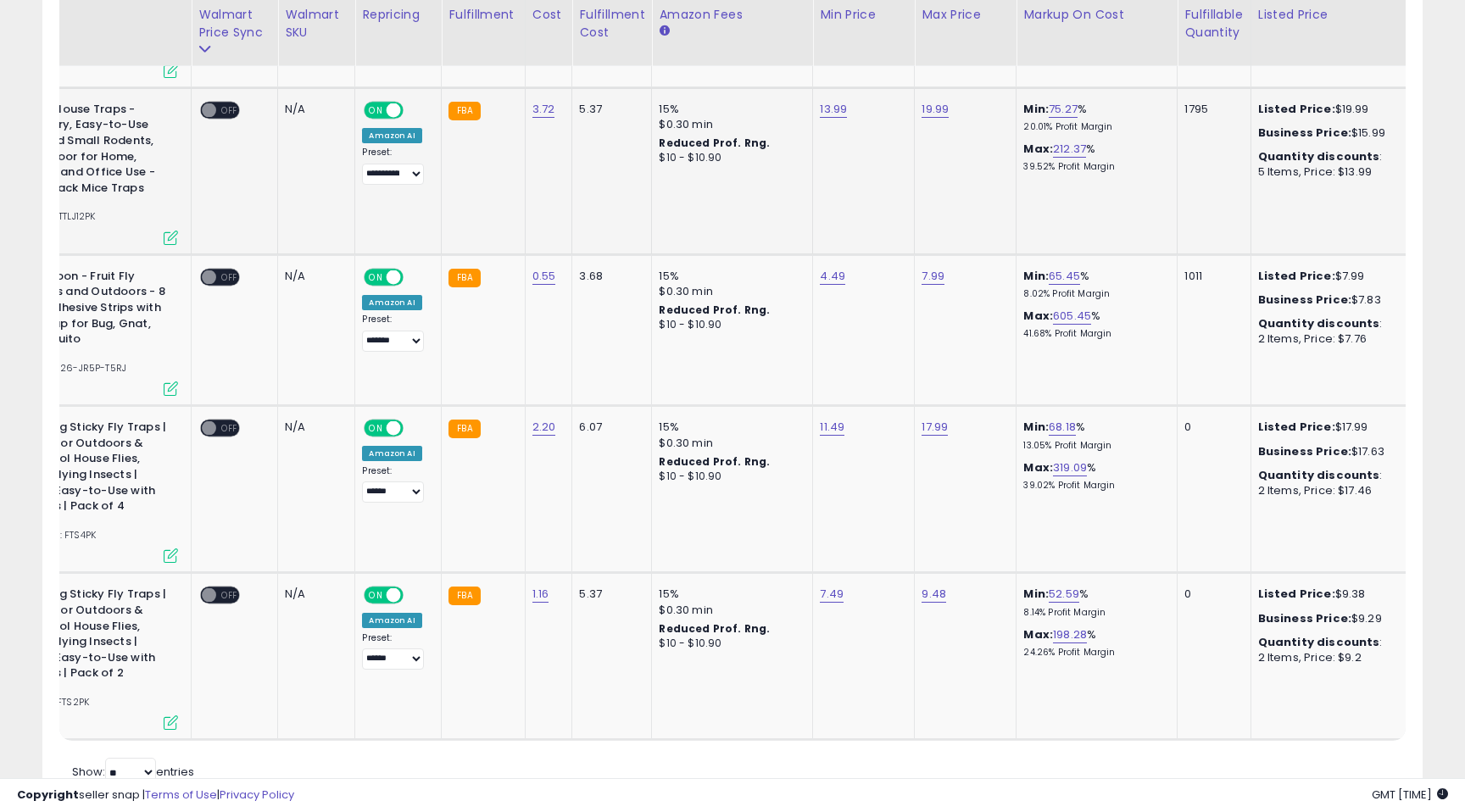 scroll, scrollTop: 0, scrollLeft: 315, axis: horizontal 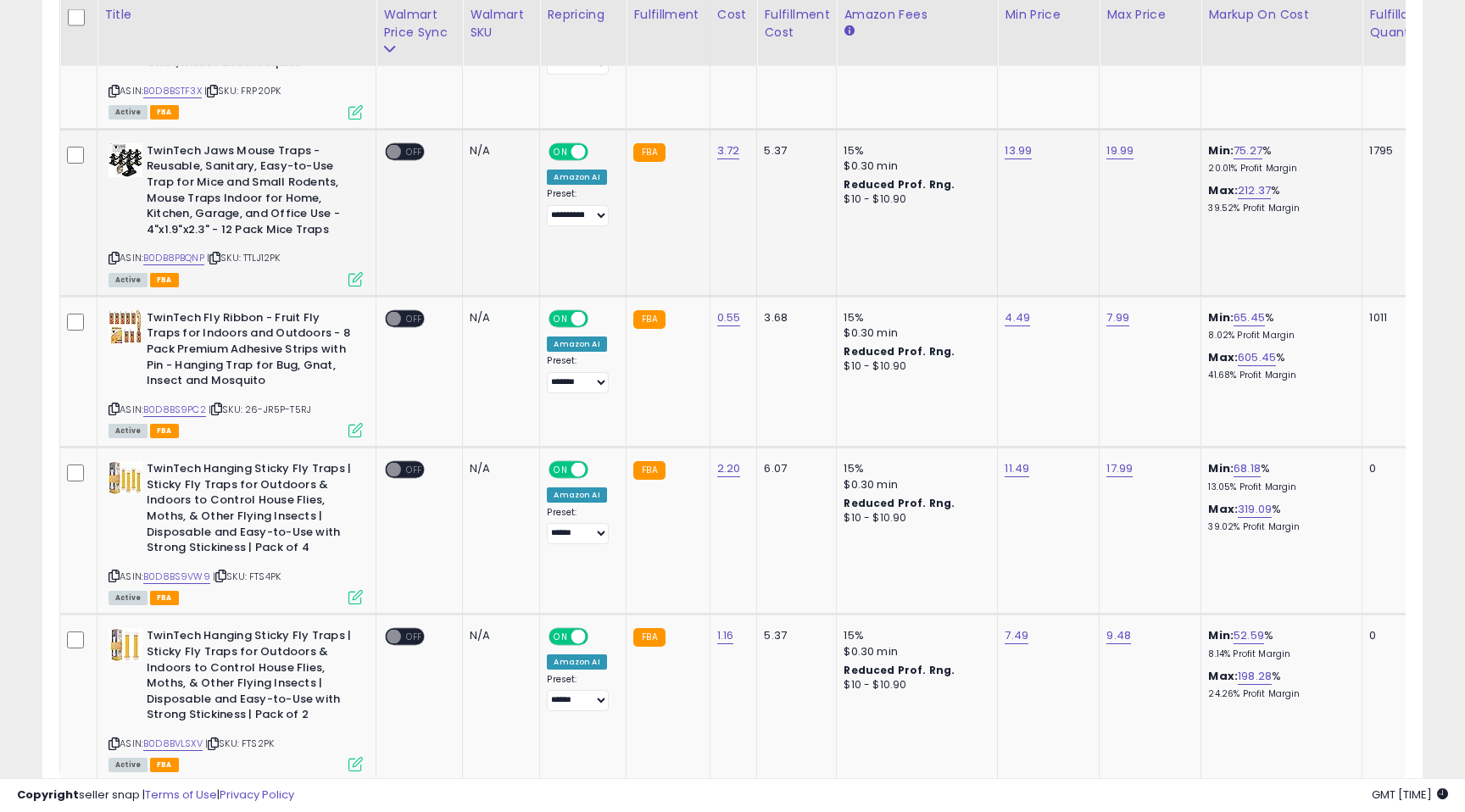 click on "ON   OFF" 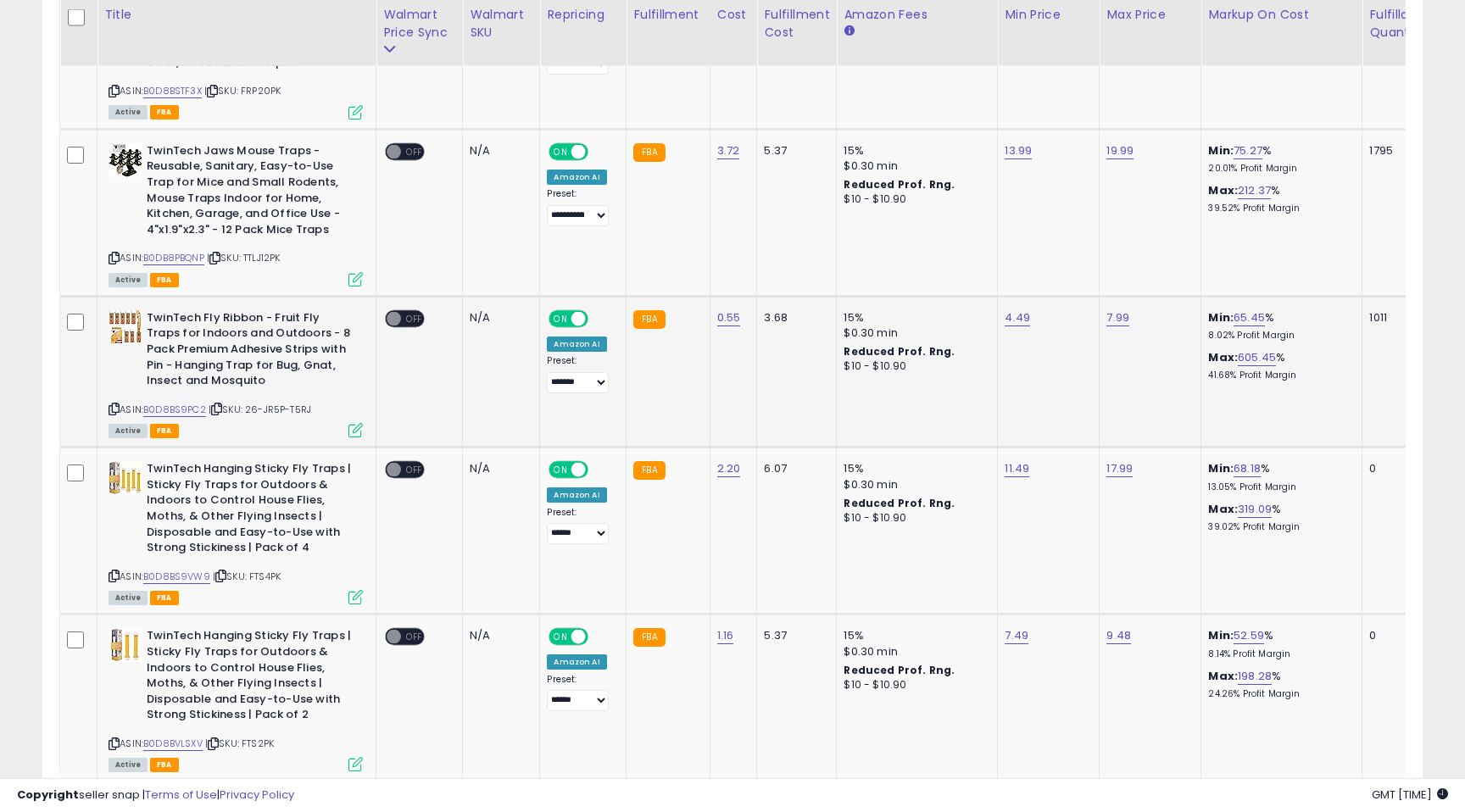 click on "OFF" at bounding box center (415, 318) 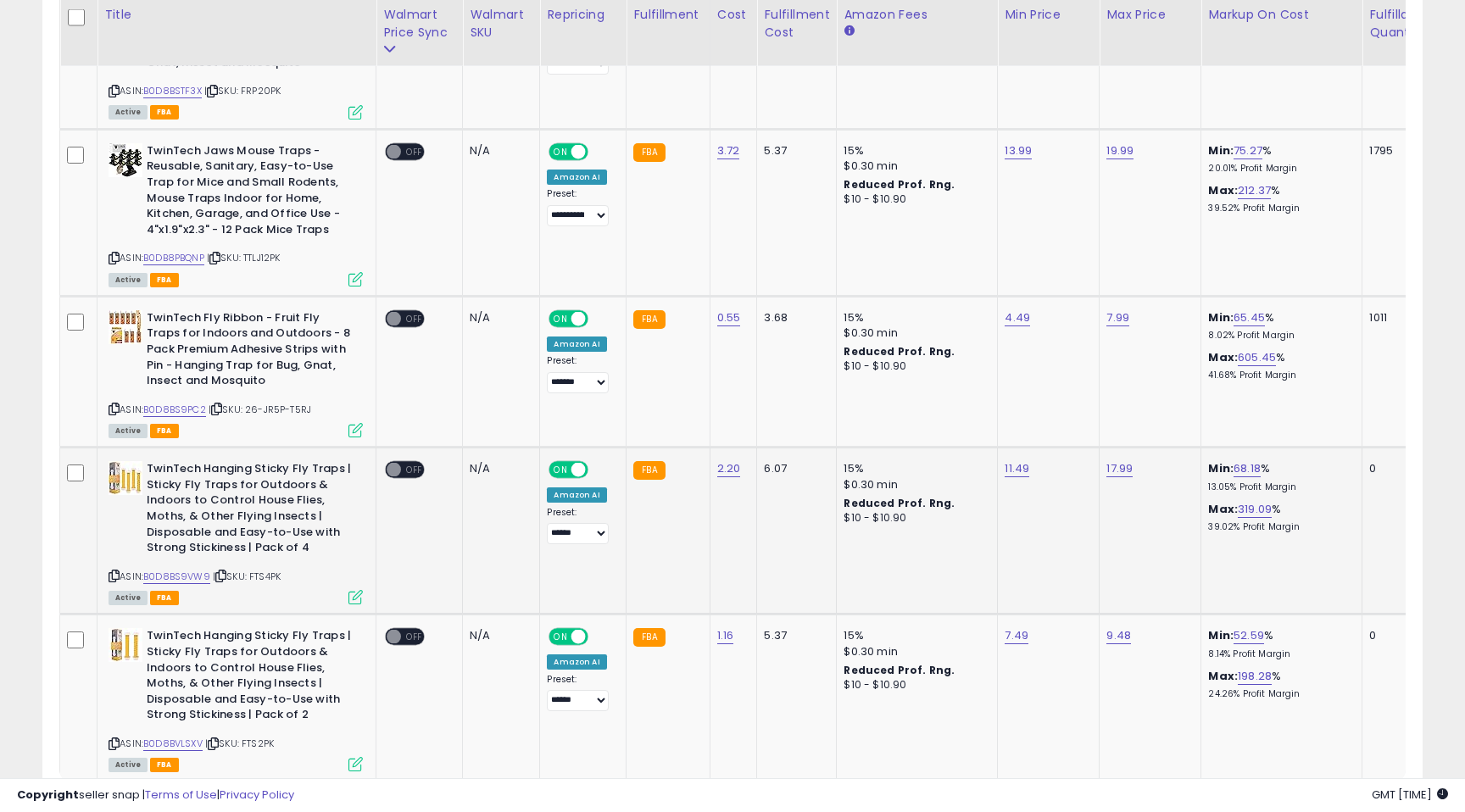 click on "OFF" at bounding box center [415, 470] 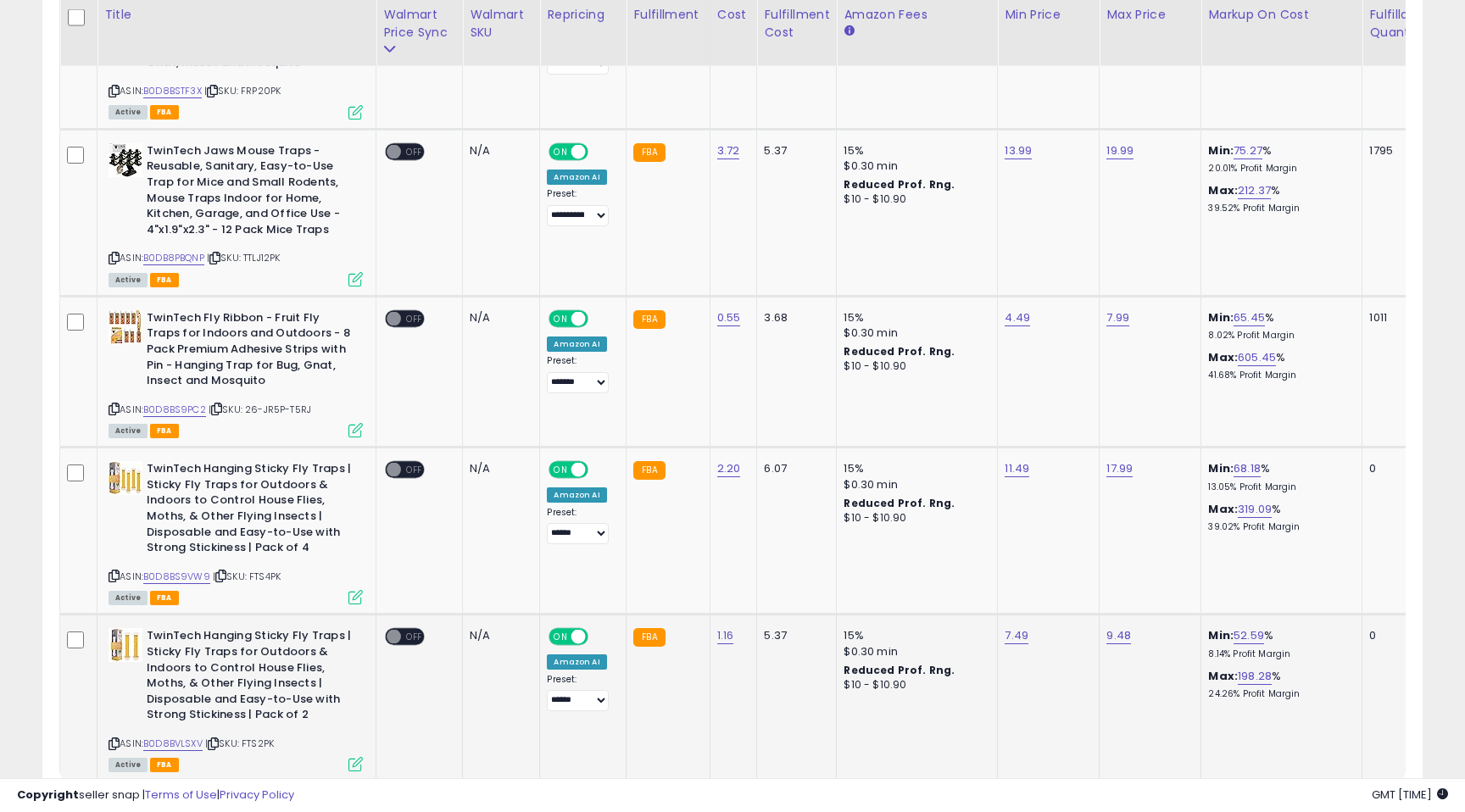 click on "OFF" at bounding box center (415, 637) 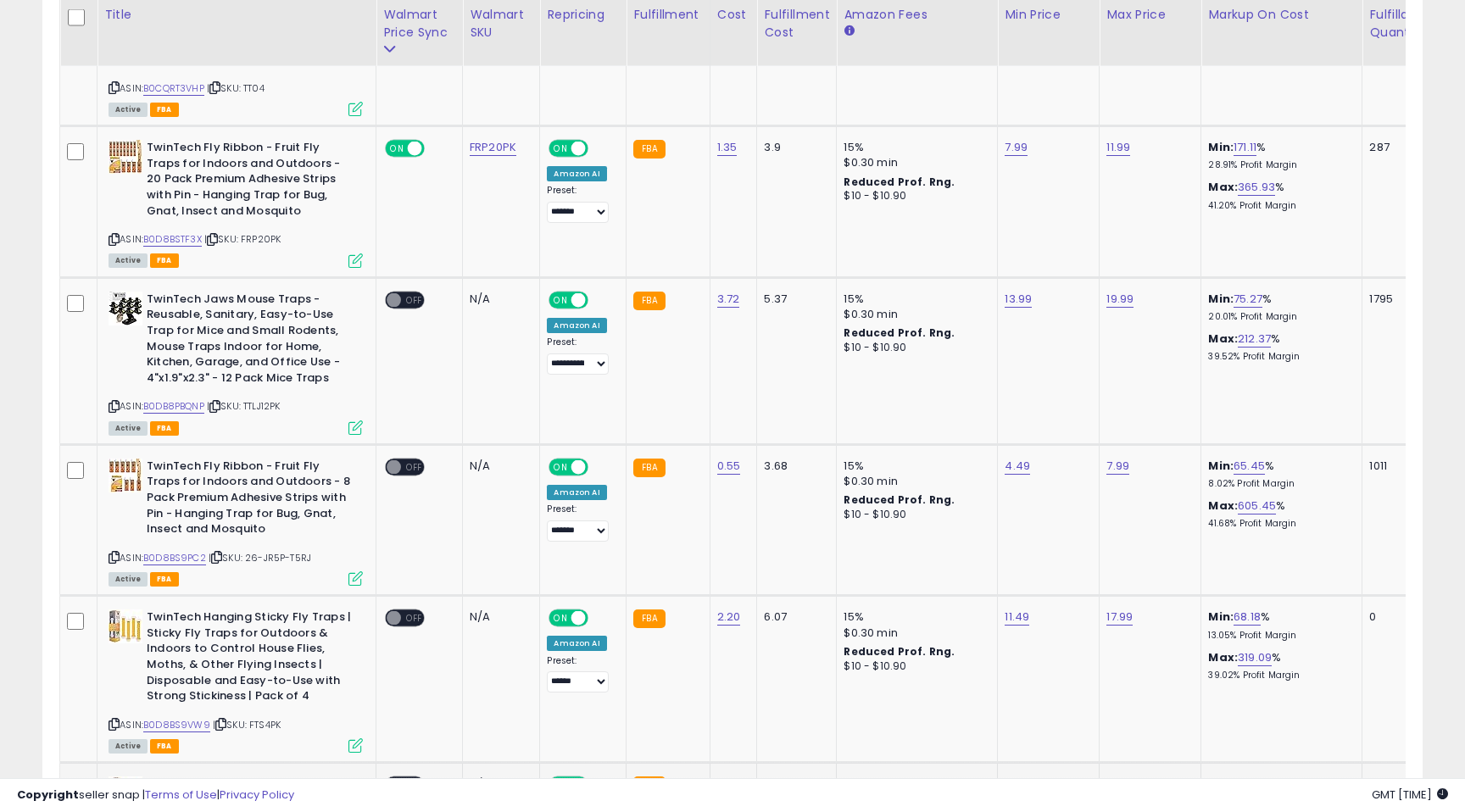 scroll, scrollTop: 3752, scrollLeft: 0, axis: vertical 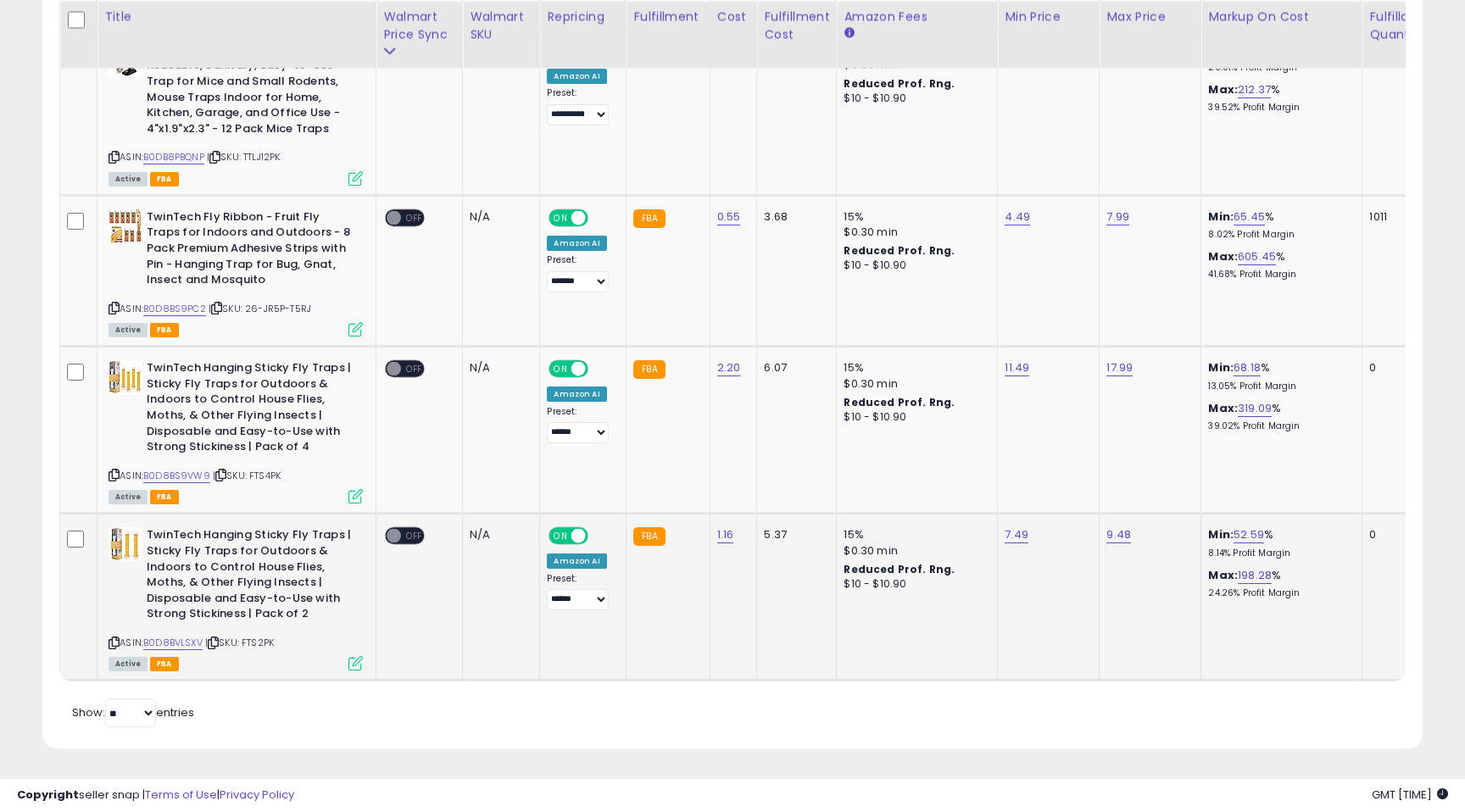 click on "OFF" at bounding box center [415, 536] 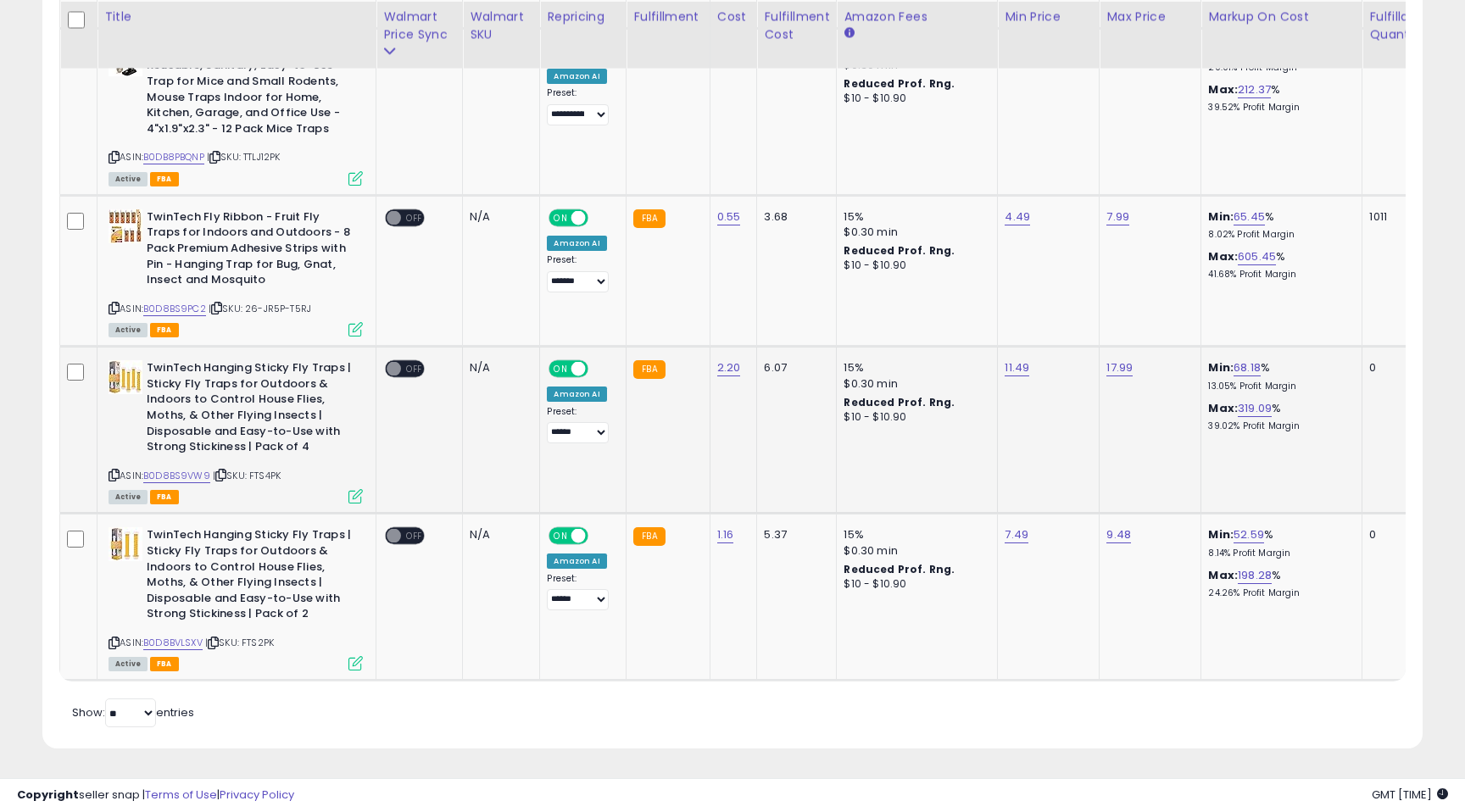 click on "OFF" at bounding box center (415, 369) 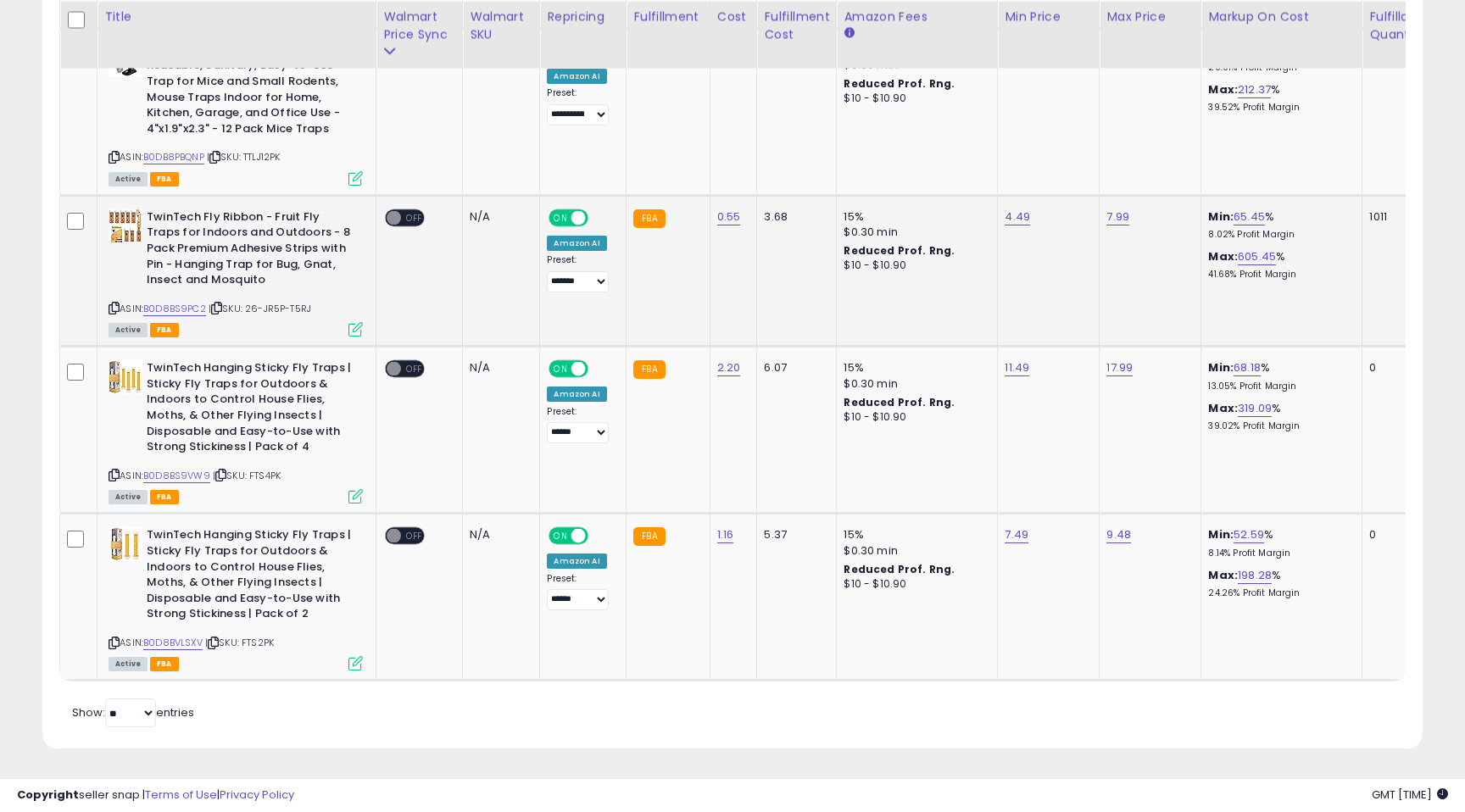 click on "OFF" at bounding box center (415, 217) 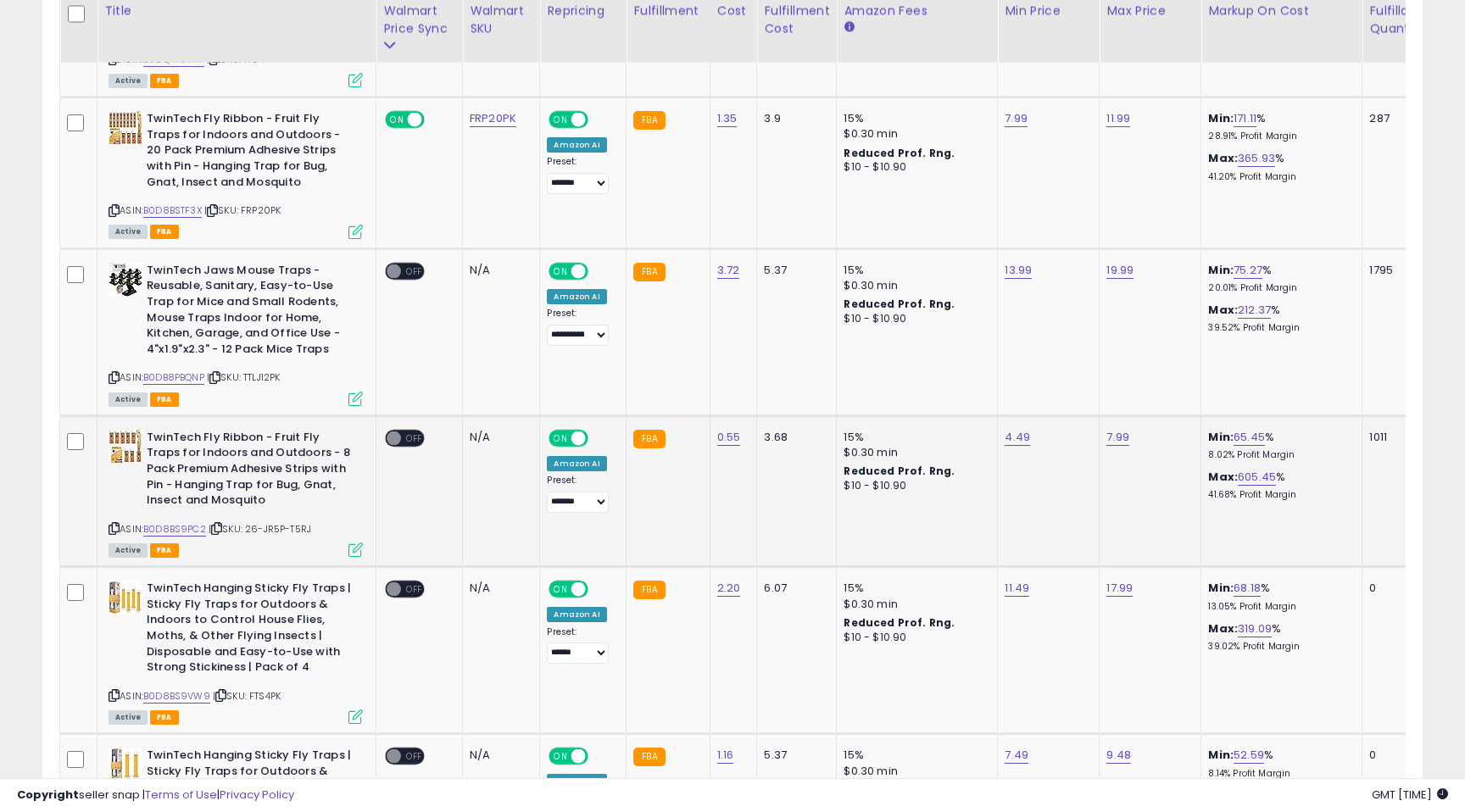 scroll, scrollTop: 3526, scrollLeft: 0, axis: vertical 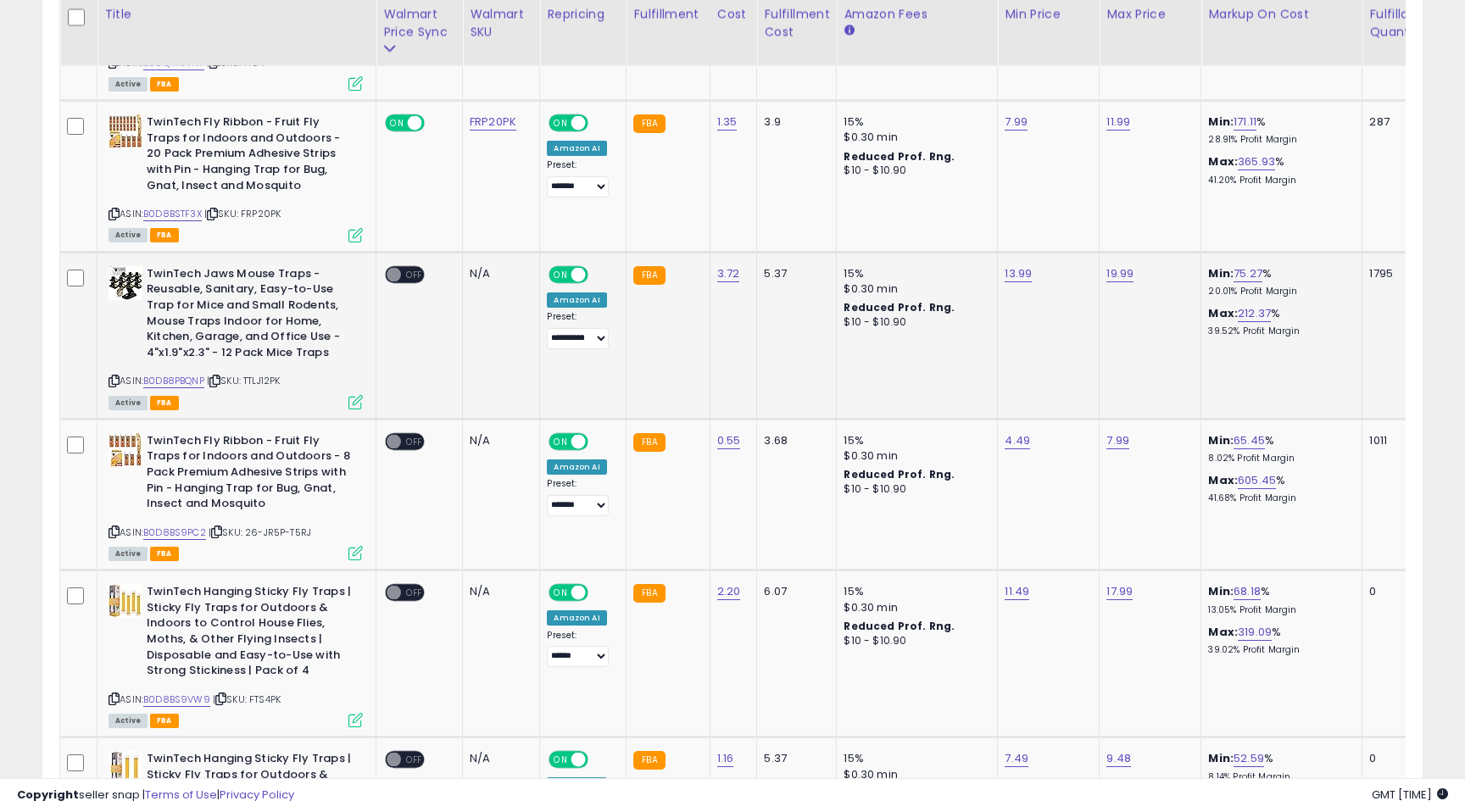 click on "ON   OFF" at bounding box center (416, 276) 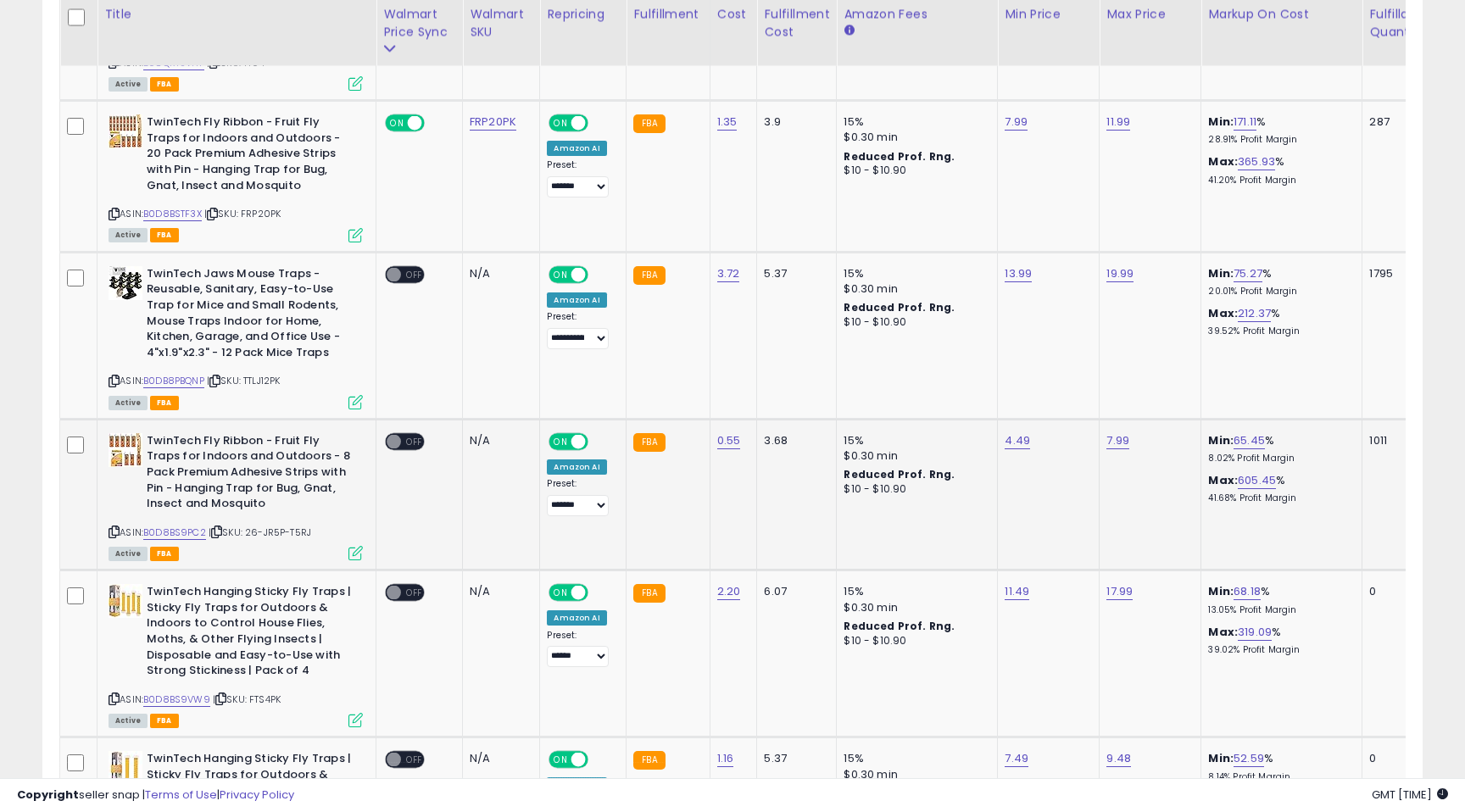 click on "OFF" at bounding box center [415, 441] 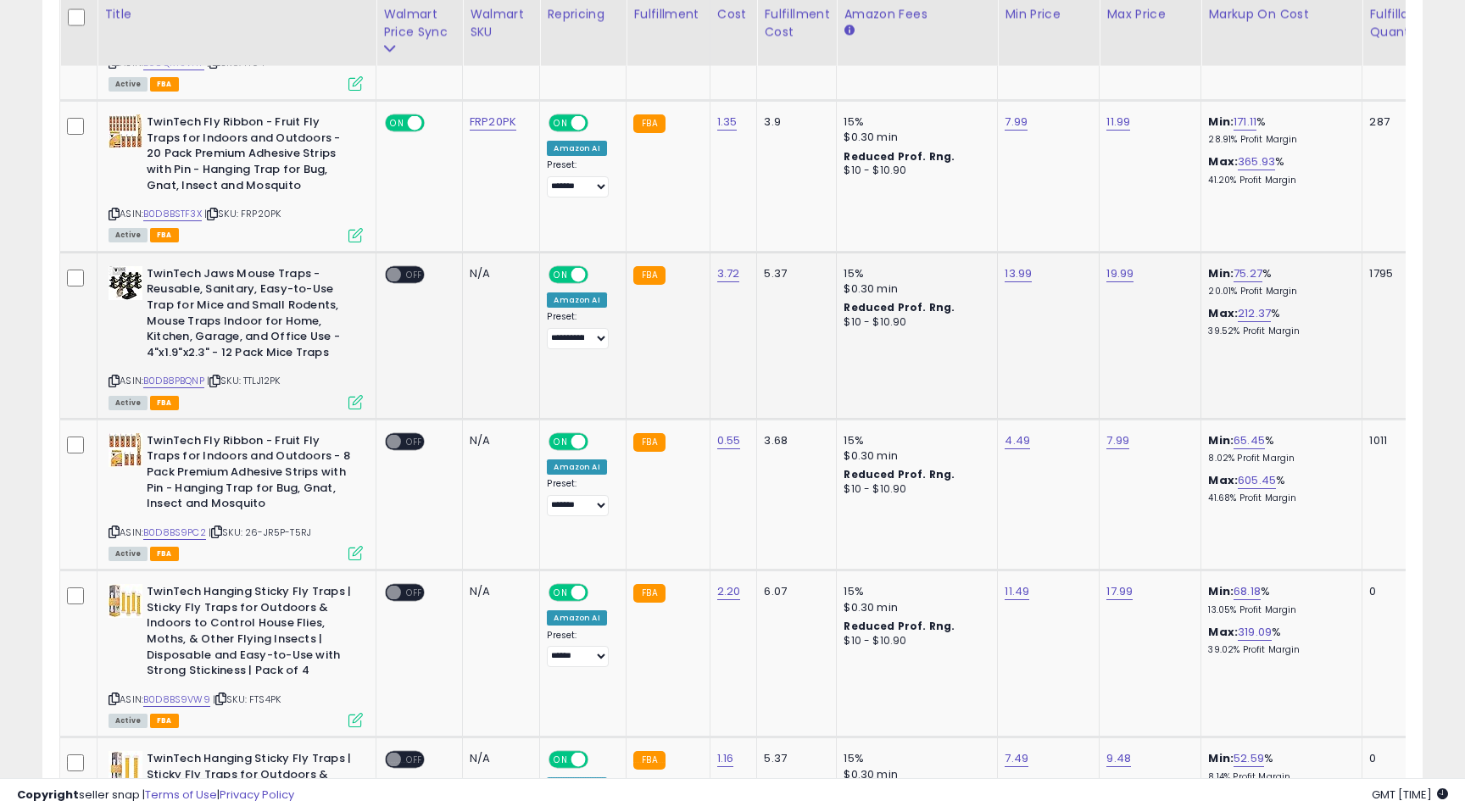 drag, startPoint x: 394, startPoint y: 270, endPoint x: 426, endPoint y: 271, distance: 32.015621 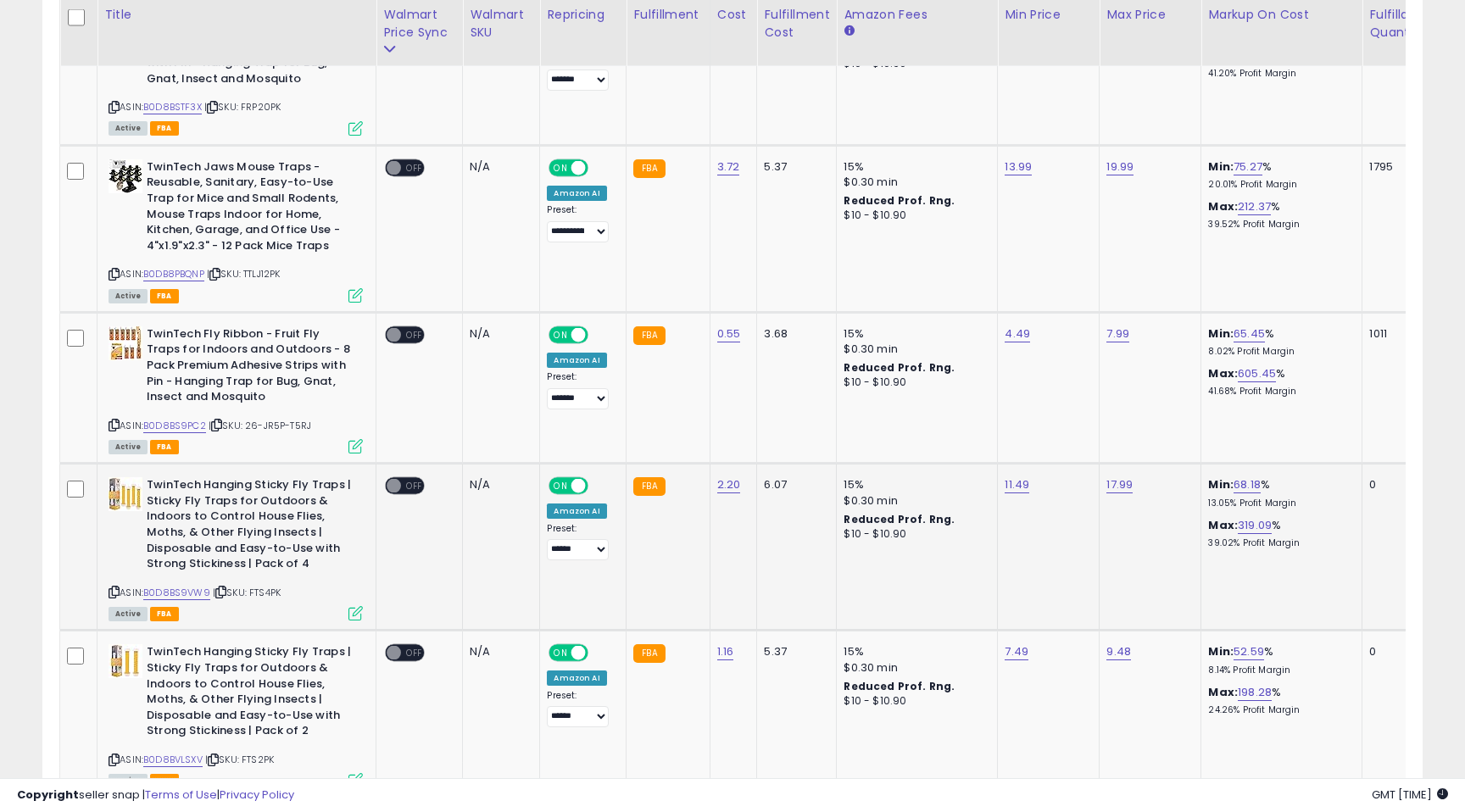 scroll, scrollTop: 3627, scrollLeft: 0, axis: vertical 